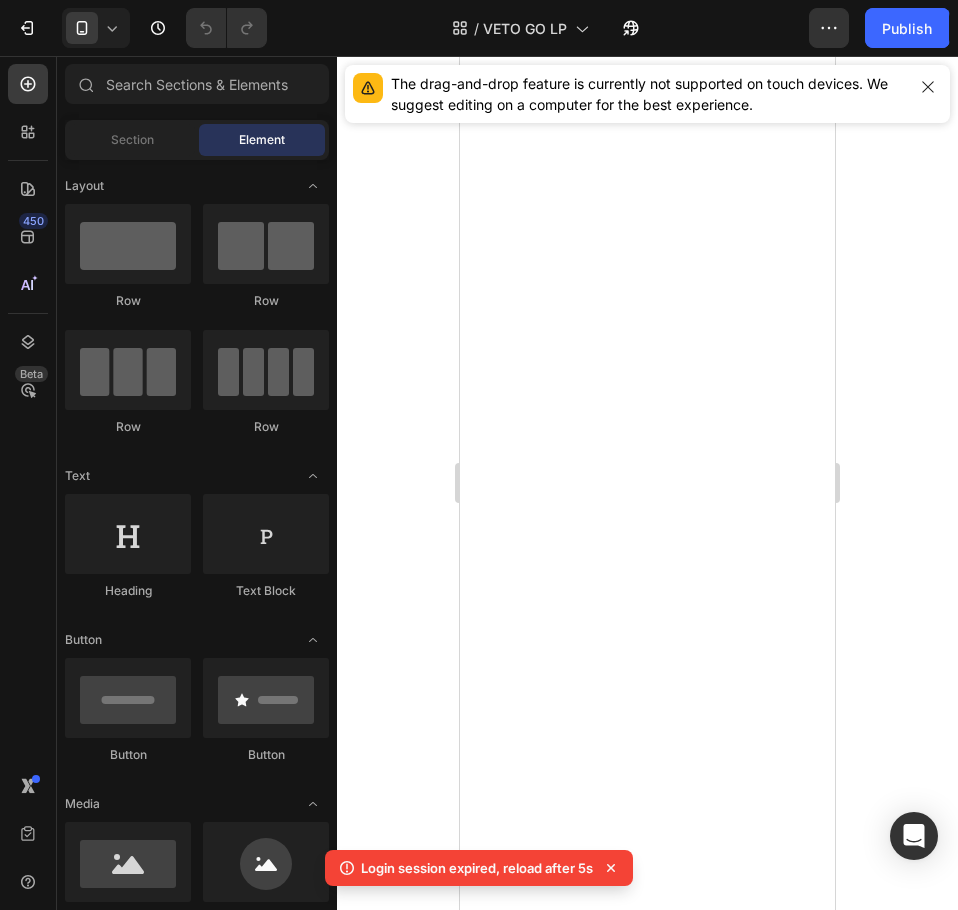 scroll, scrollTop: 0, scrollLeft: 0, axis: both 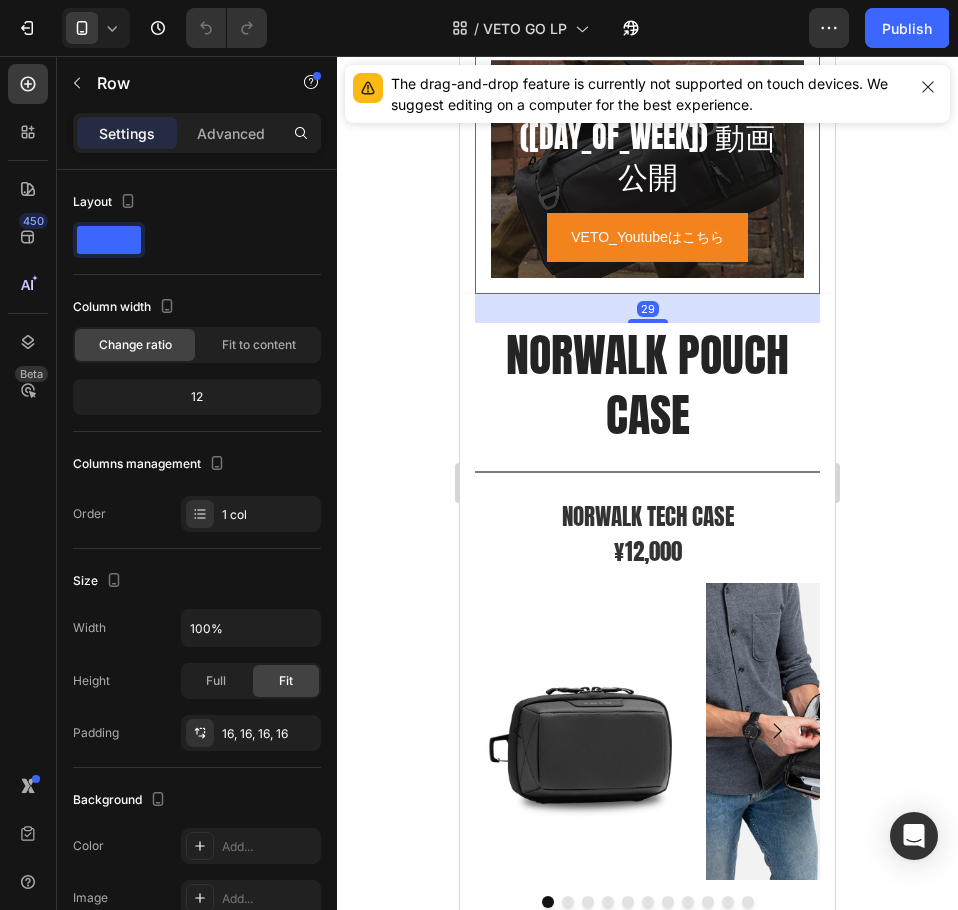 click 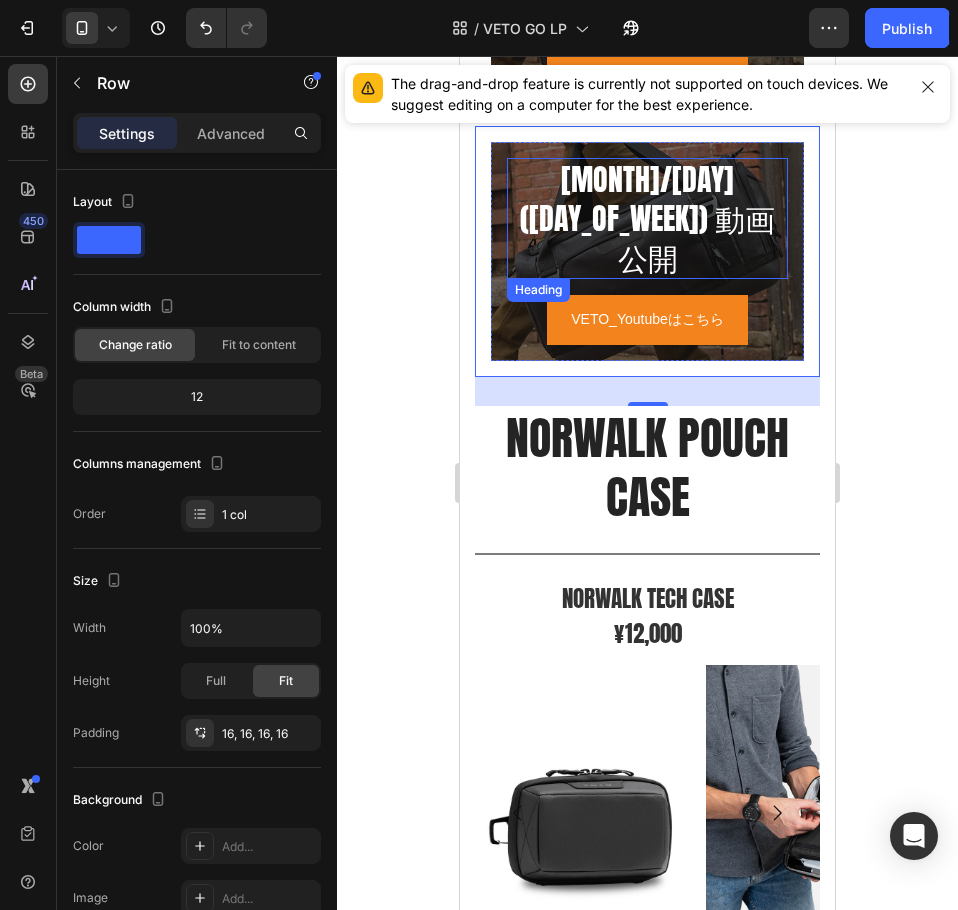 scroll, scrollTop: 5063, scrollLeft: 0, axis: vertical 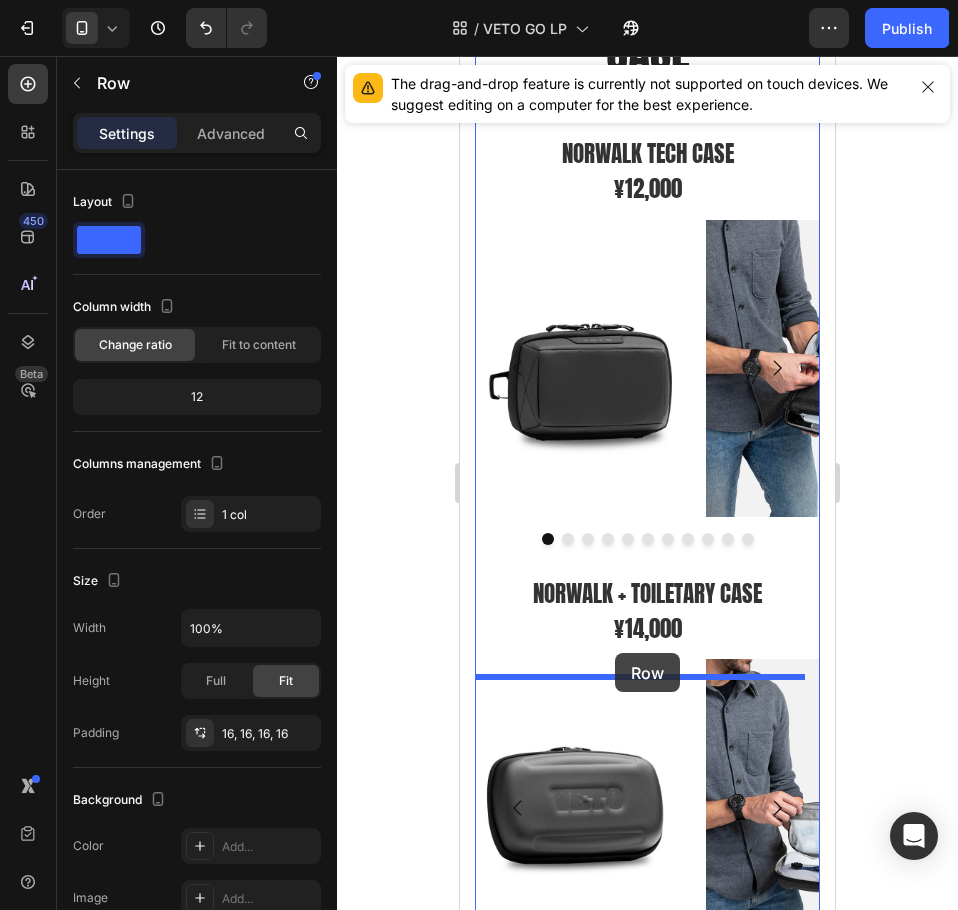 drag, startPoint x: 487, startPoint y: 211, endPoint x: 615, endPoint y: 653, distance: 460.16083 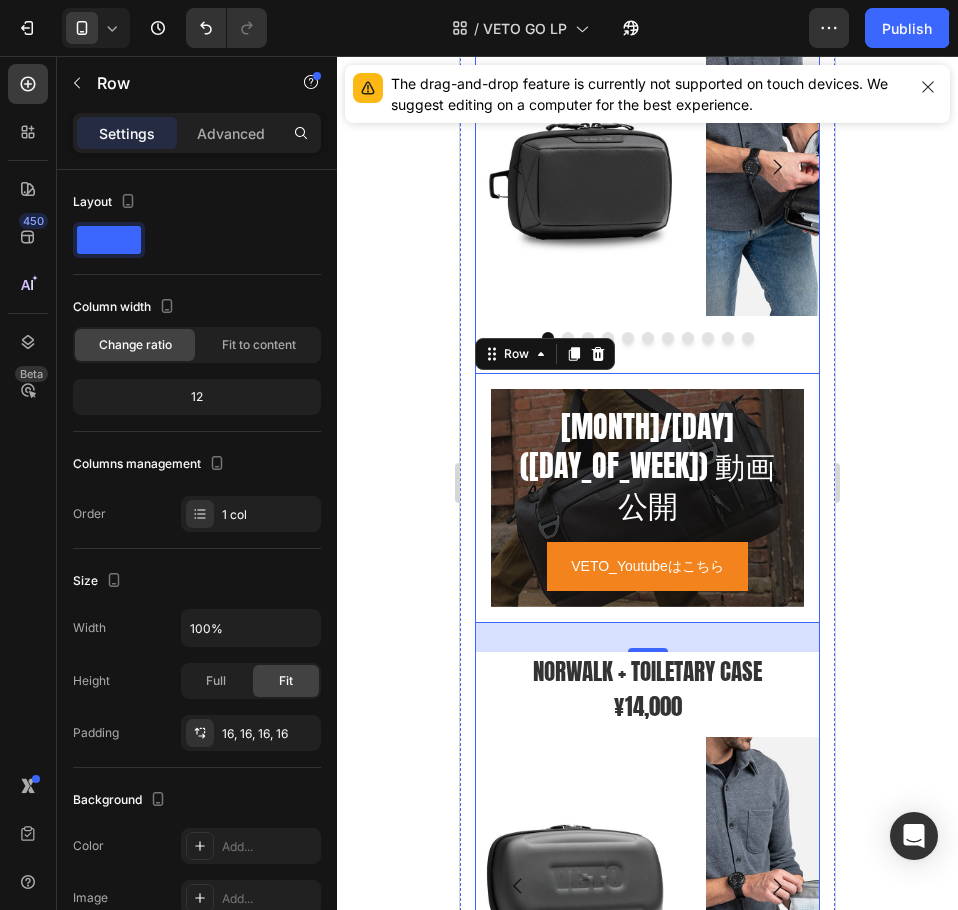 scroll, scrollTop: 5233, scrollLeft: 0, axis: vertical 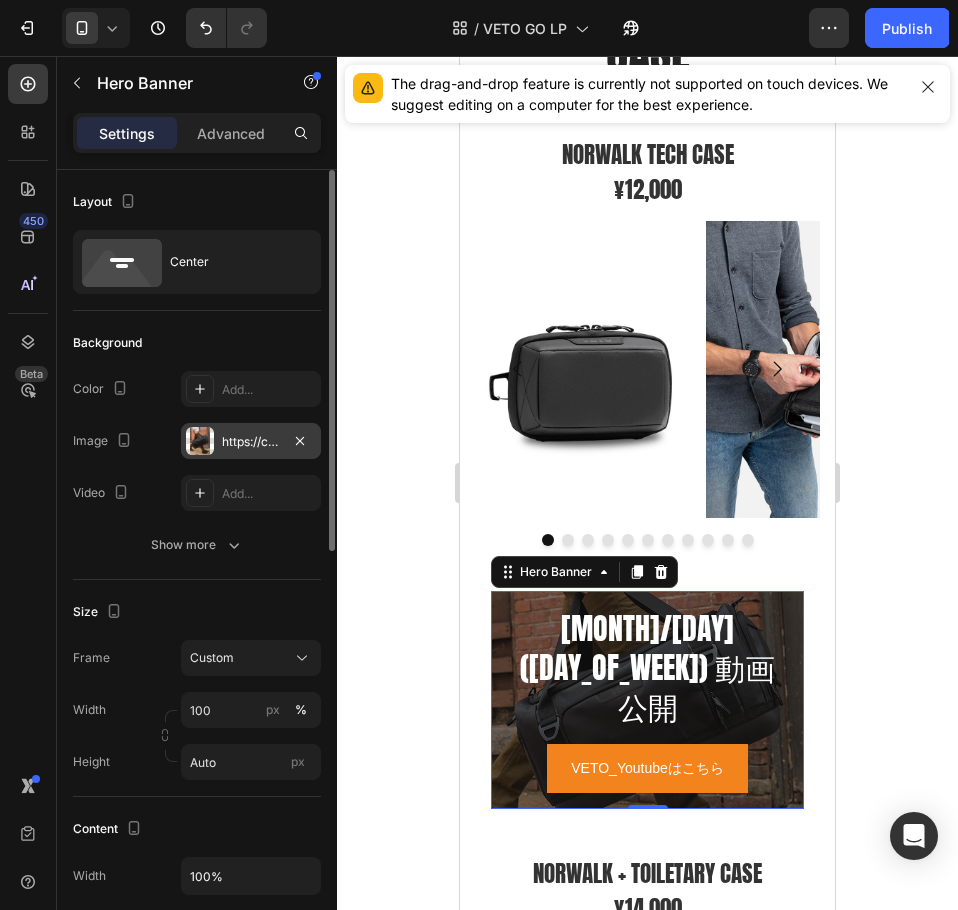 click on "https://cdn.shopify.com/s/files/1/0561/6556/4555/files/gempages_525490314757014773-26cfe015-0572-405c-a19c-43bac9e99803.jpg" at bounding box center (251, 442) 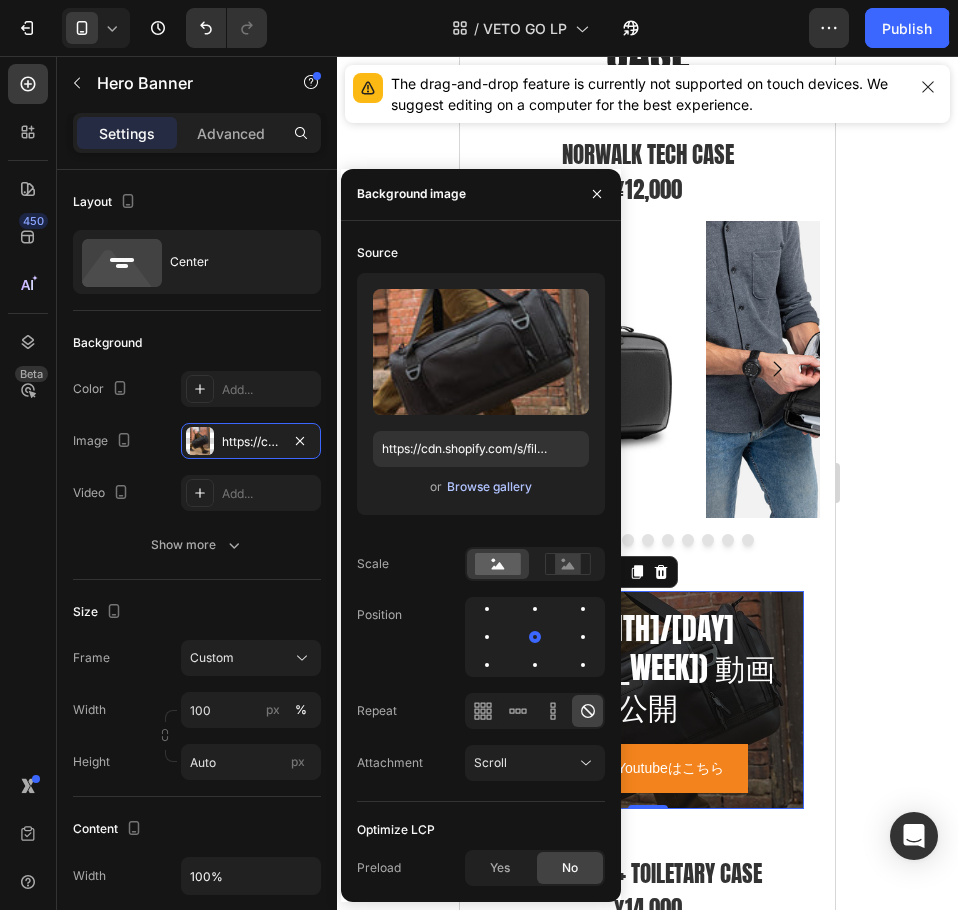 click on "Browse gallery" at bounding box center [489, 487] 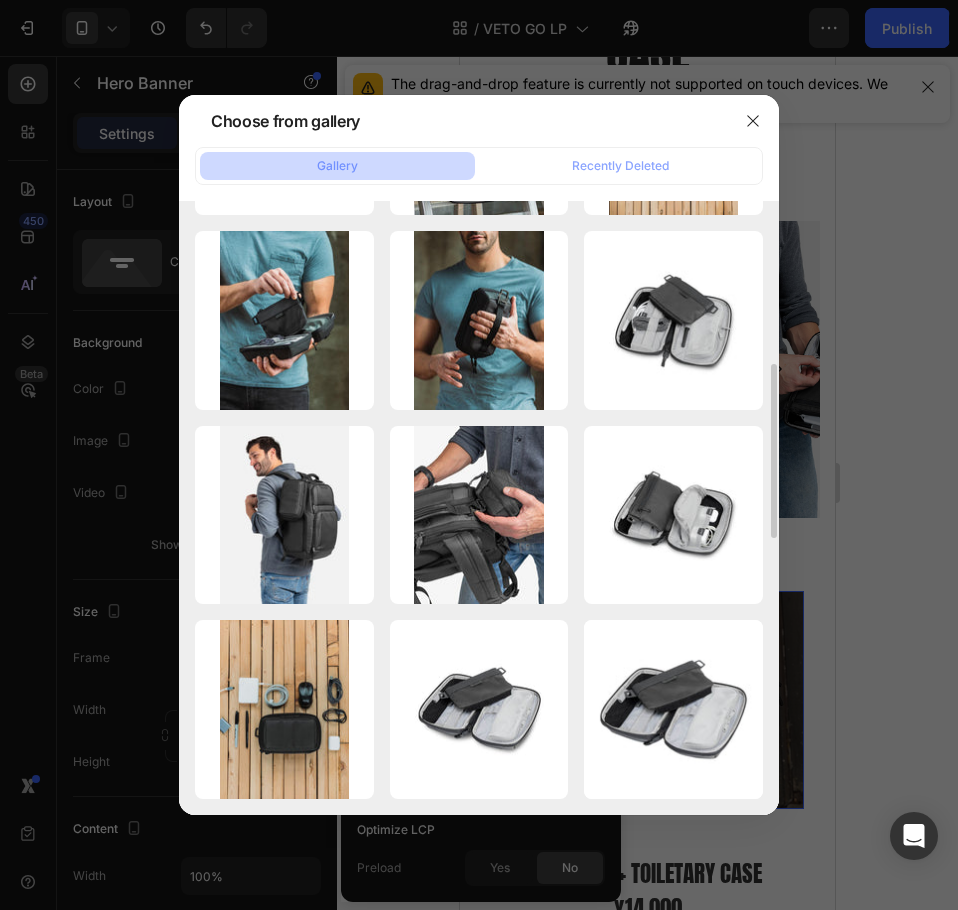scroll, scrollTop: 571, scrollLeft: 0, axis: vertical 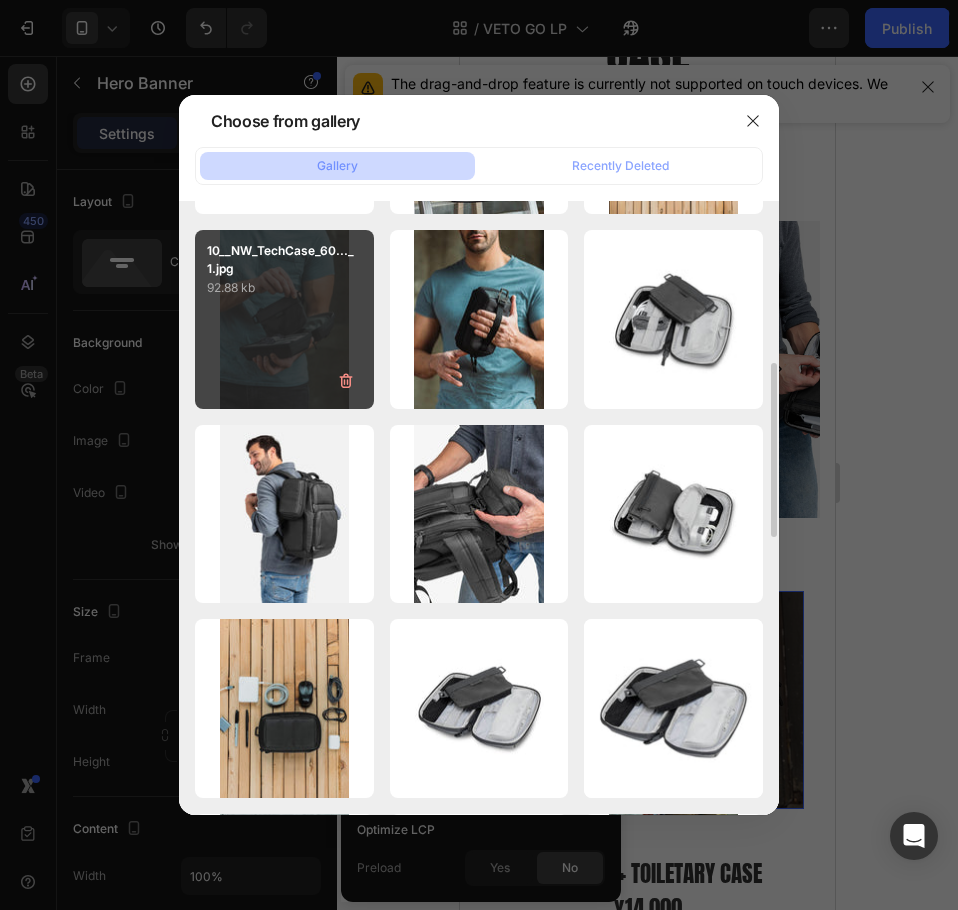 click on "10__NW_TechCase_6..._1.jpg 92.88 kb" at bounding box center [284, 319] 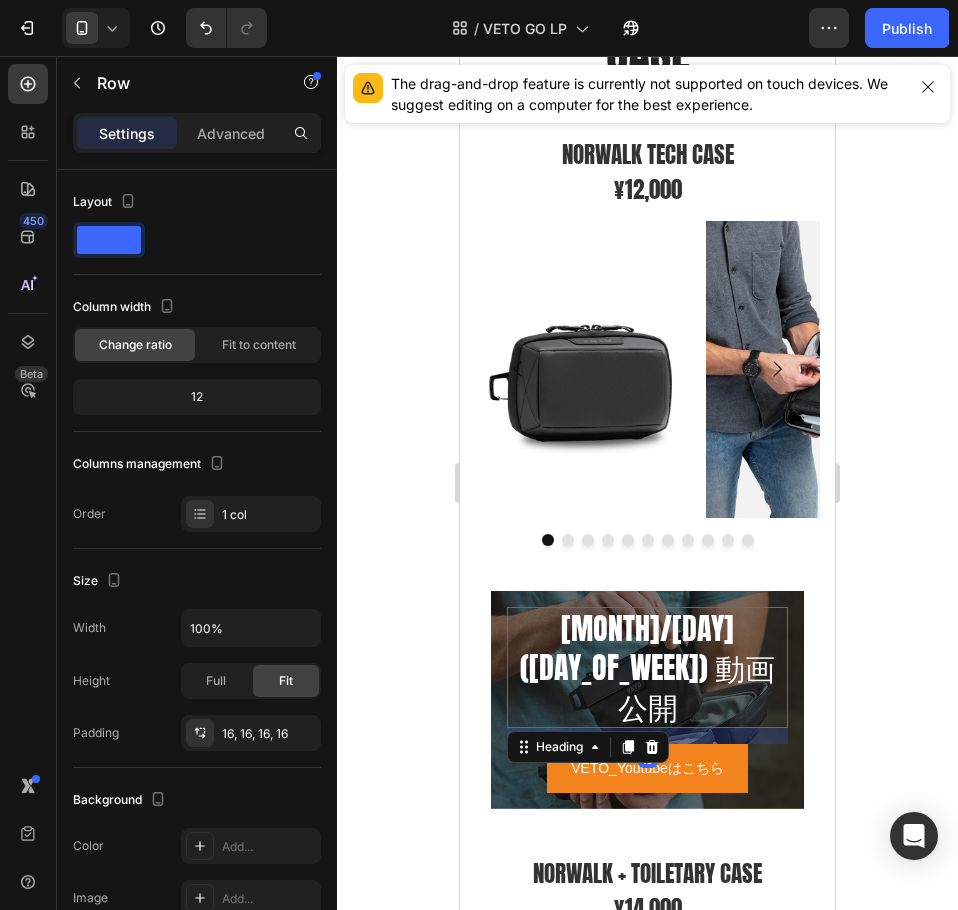 click on "[MONTH]/[DAY]([DAY_OF_WEEK]) 動画公開" at bounding box center [647, 667] 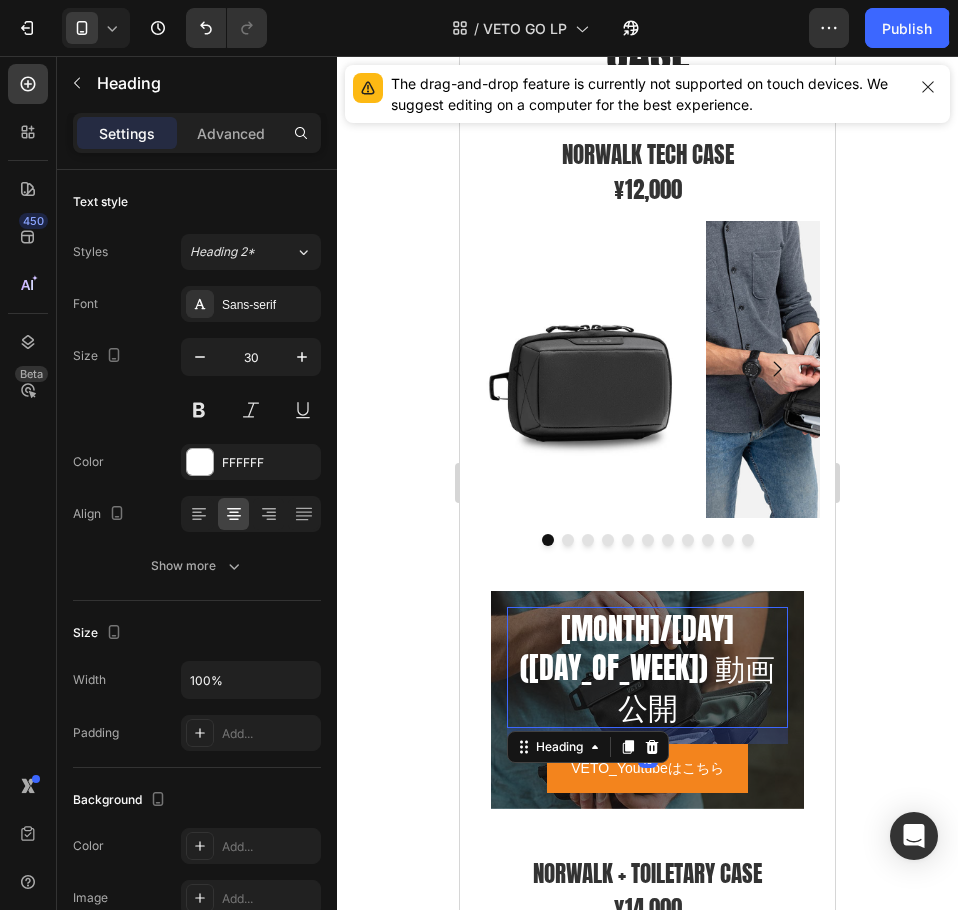 click on "[MONTH]/[DAY]([DAY_OF_WEEK]) 動画公開" at bounding box center (647, 667) 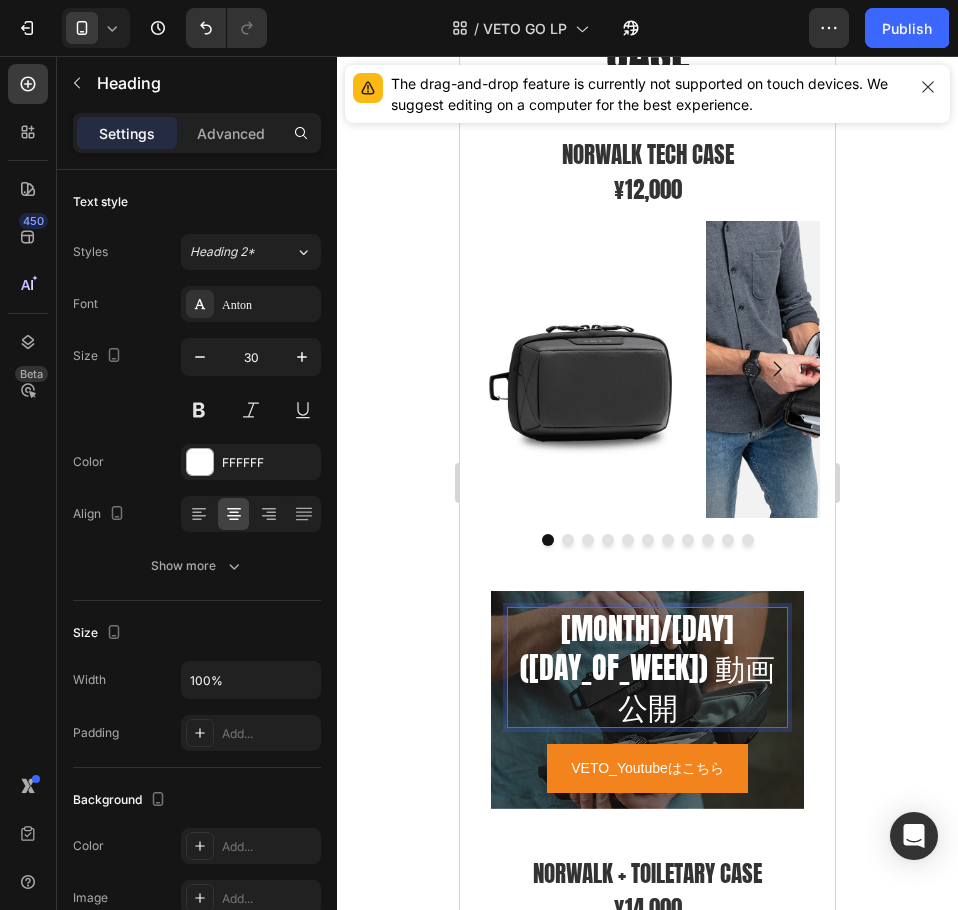 click on "[MONTH]/[DAY]([DAY_OF_WEEK]) 動画公開" at bounding box center (647, 667) 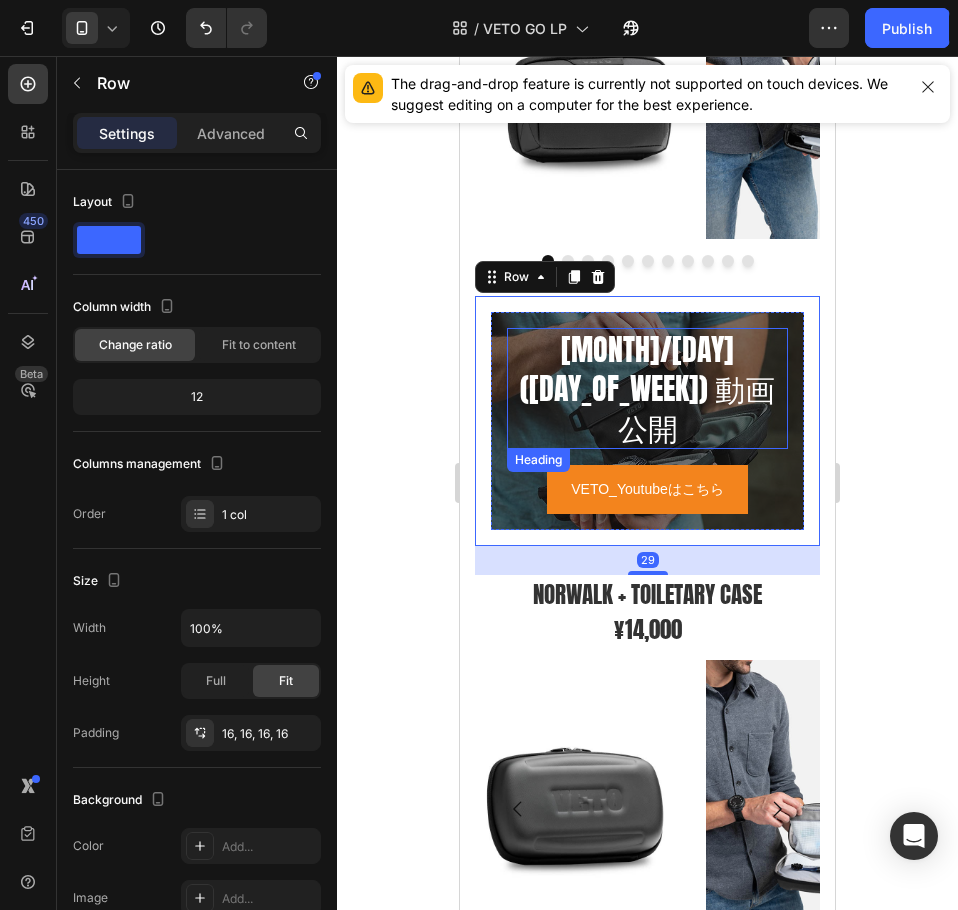 scroll, scrollTop: 5513, scrollLeft: 0, axis: vertical 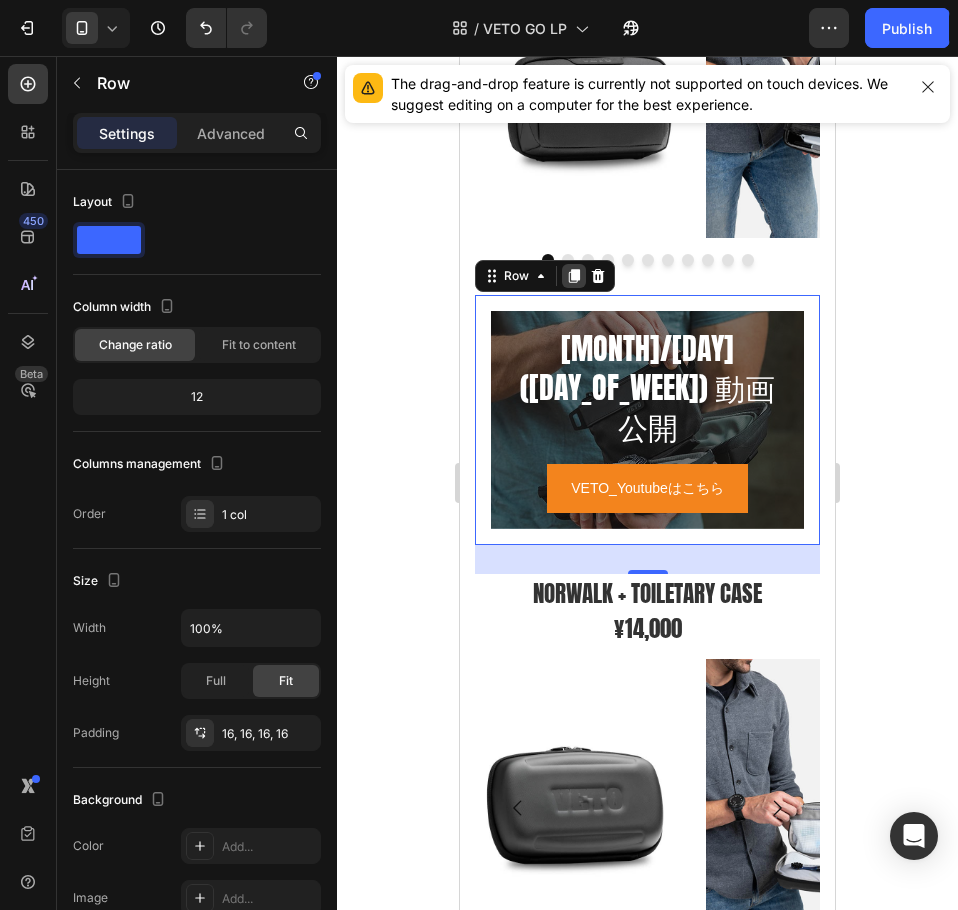 click 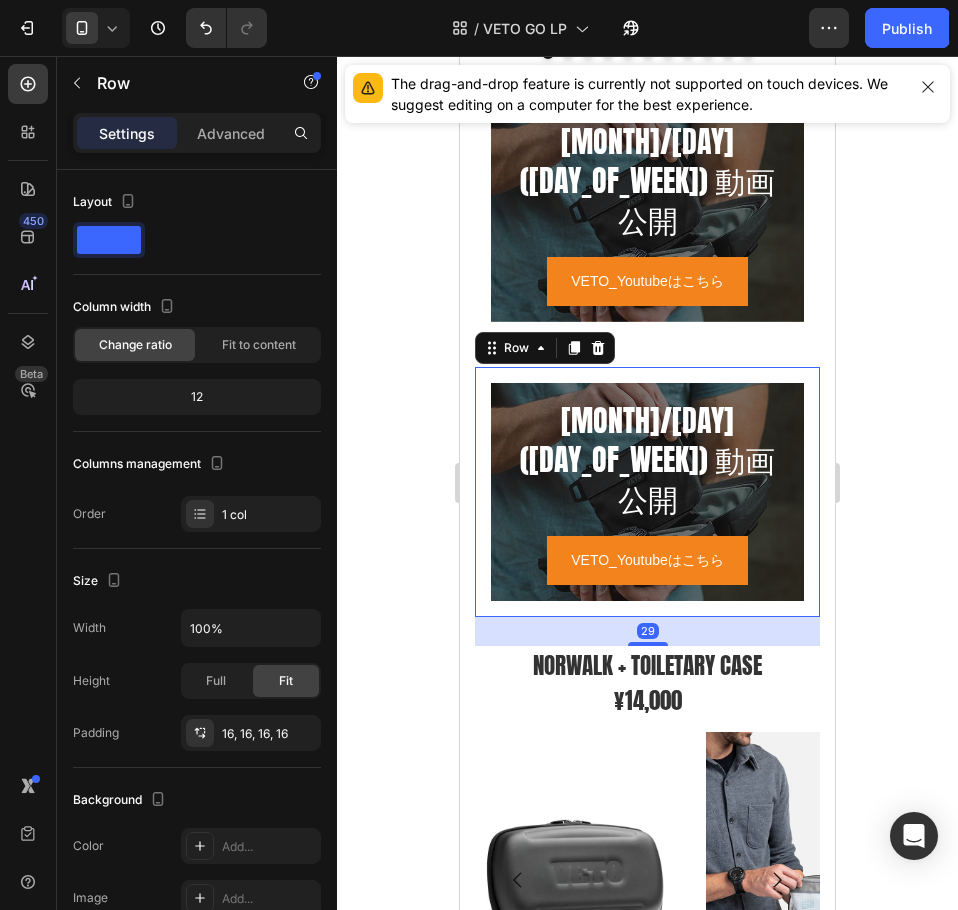 scroll, scrollTop: 5721, scrollLeft: 0, axis: vertical 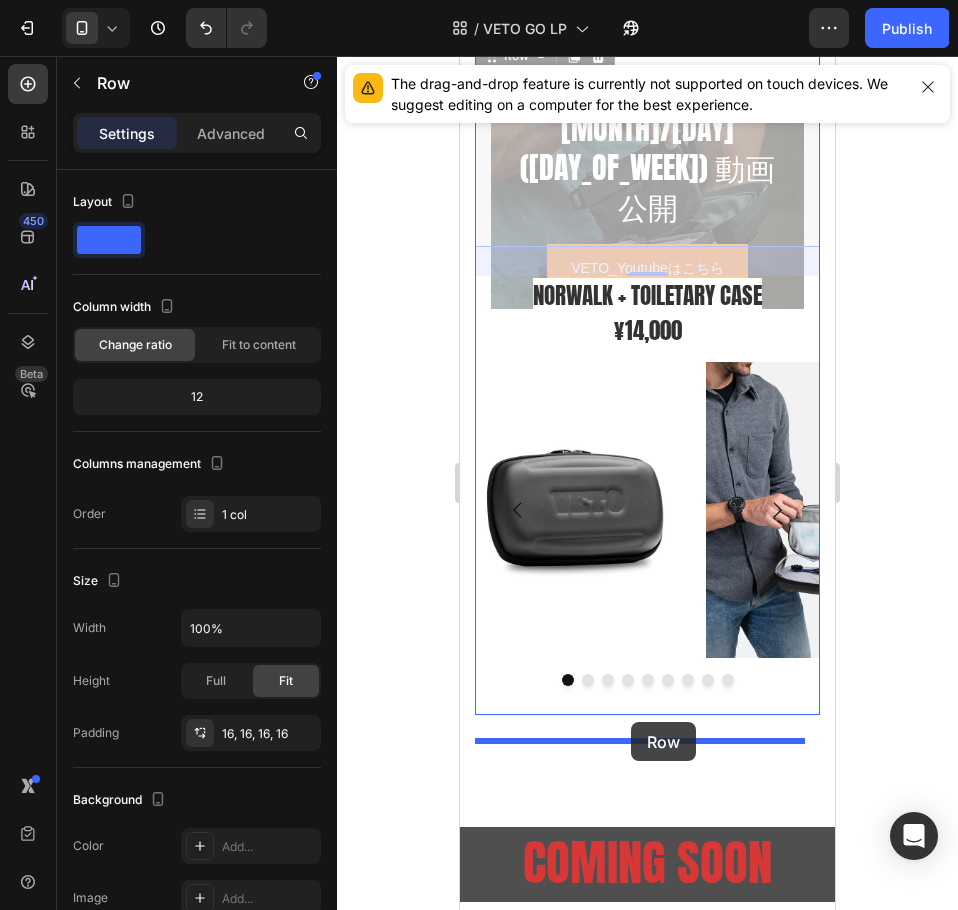 drag, startPoint x: 494, startPoint y: 371, endPoint x: 631, endPoint y: 722, distance: 376.78906 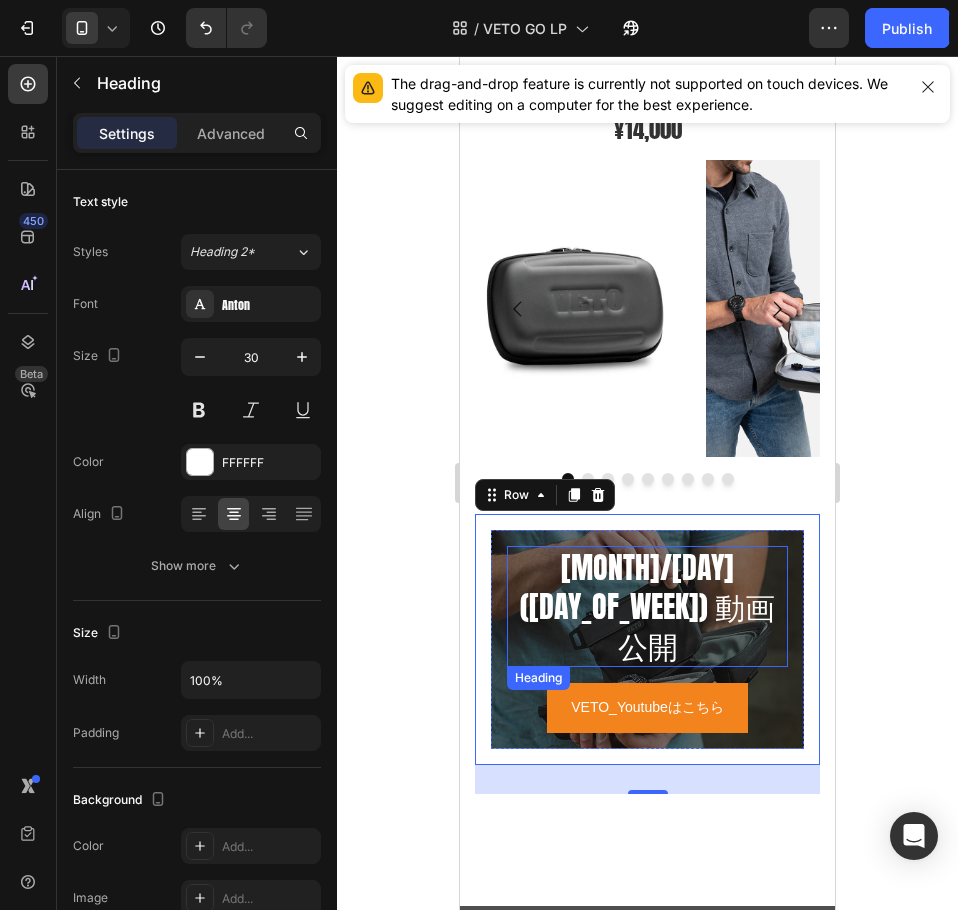 click on "[MONTH]/[DAY]([DAY_OF_WEEK]) 動画公開" at bounding box center [647, 606] 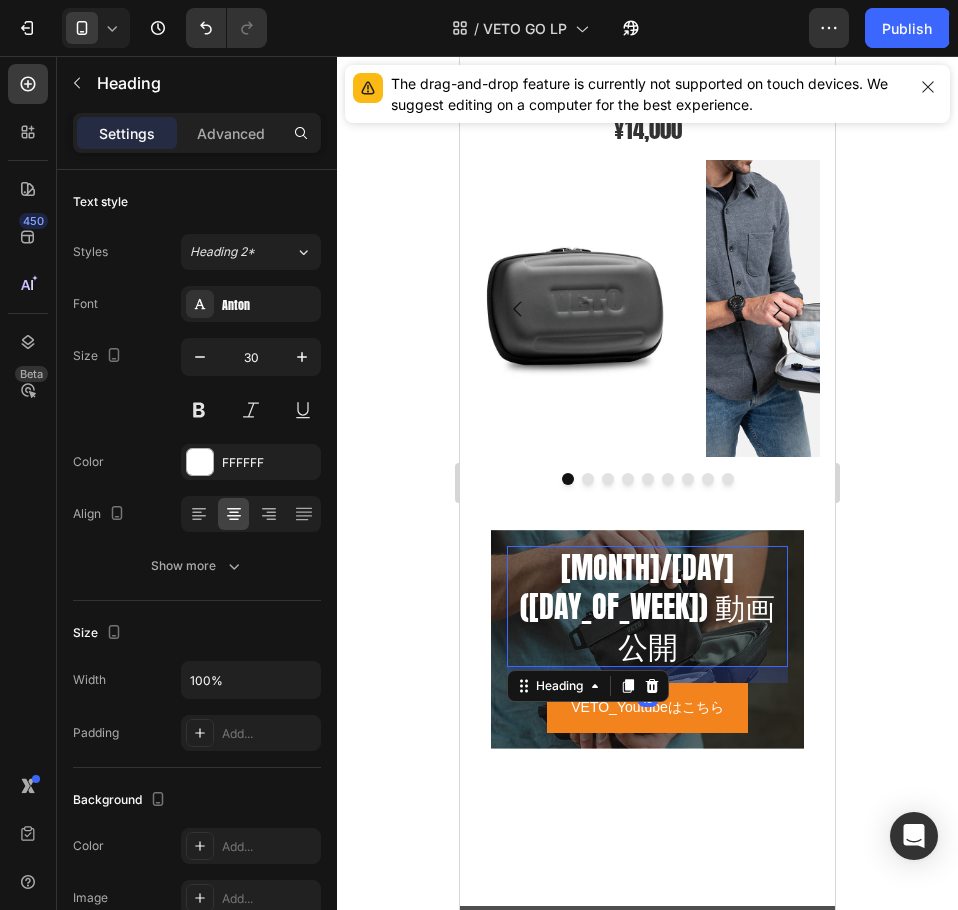 click on "[MONTH]/[DAY]([DAY_OF_WEEK]) 動画公開" at bounding box center [647, 606] 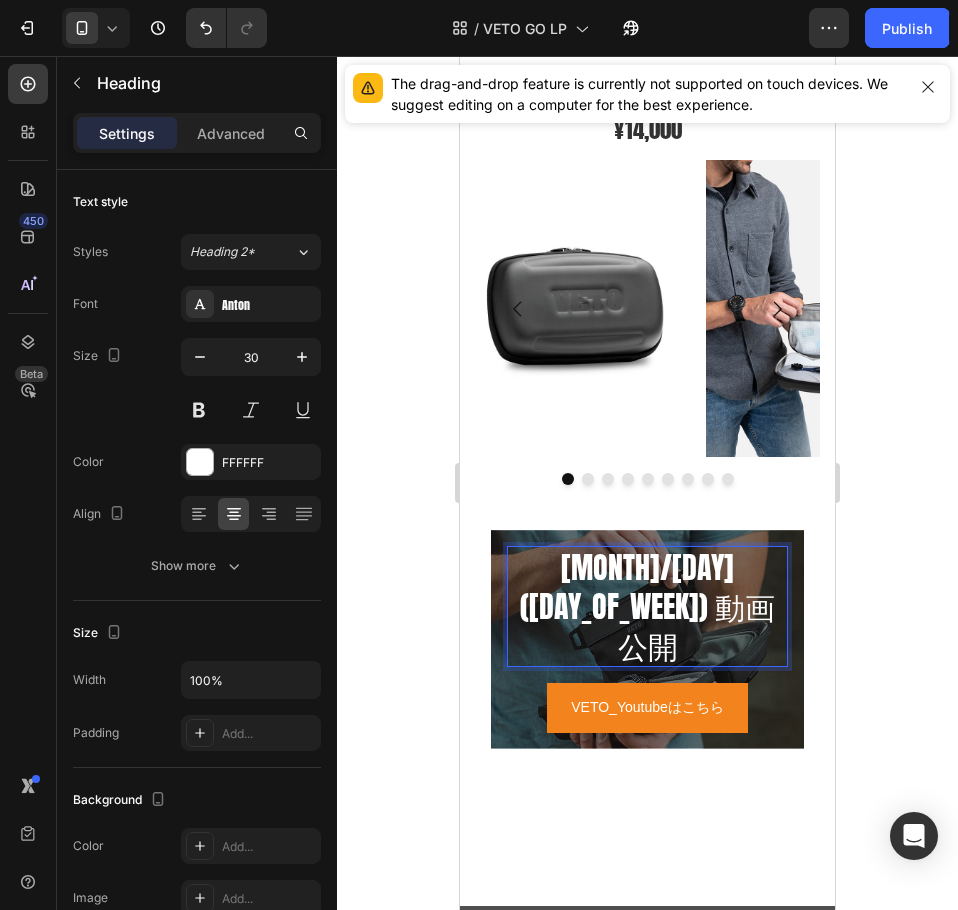 click on "[MONTH]/[DAY]([DAY_OF_WEEK]) 動画公開" at bounding box center (647, 606) 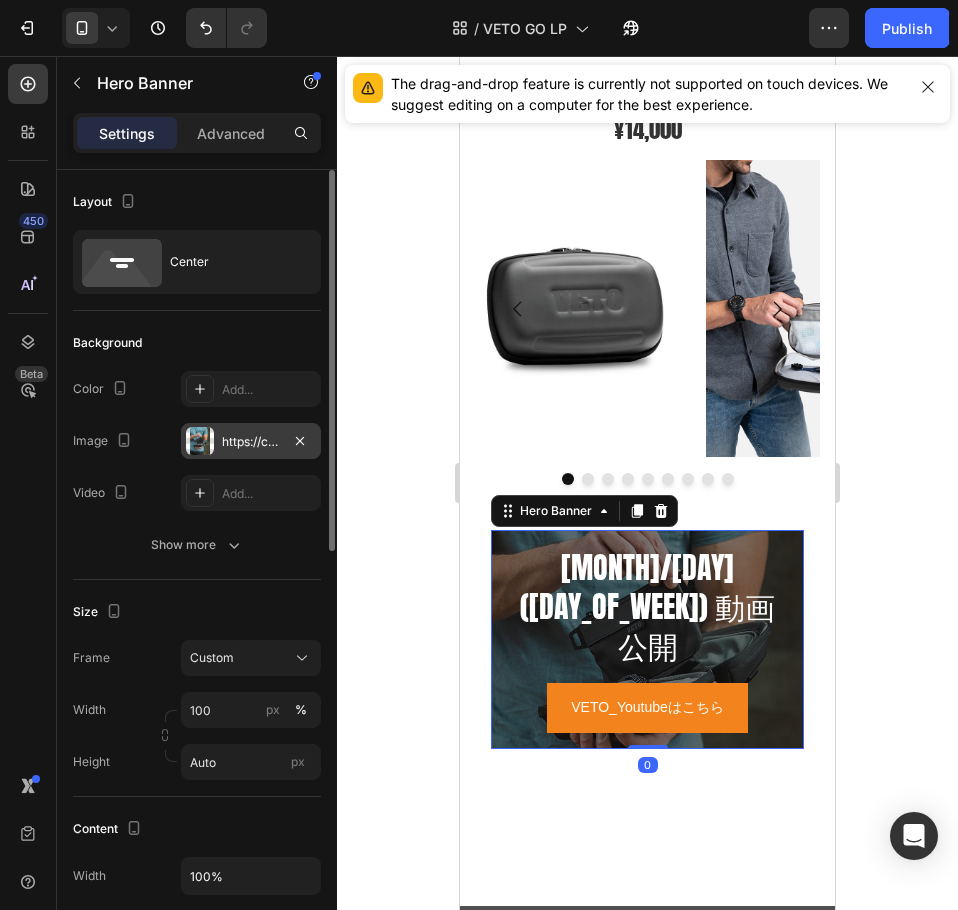 click on "https://cdn.shopify.com/s/files/1/0561/6556/4555/files/gempages_525490314757014773-b113c95e-6aec-415b-892d-48fa04f9f7ef.jpg" at bounding box center [251, 442] 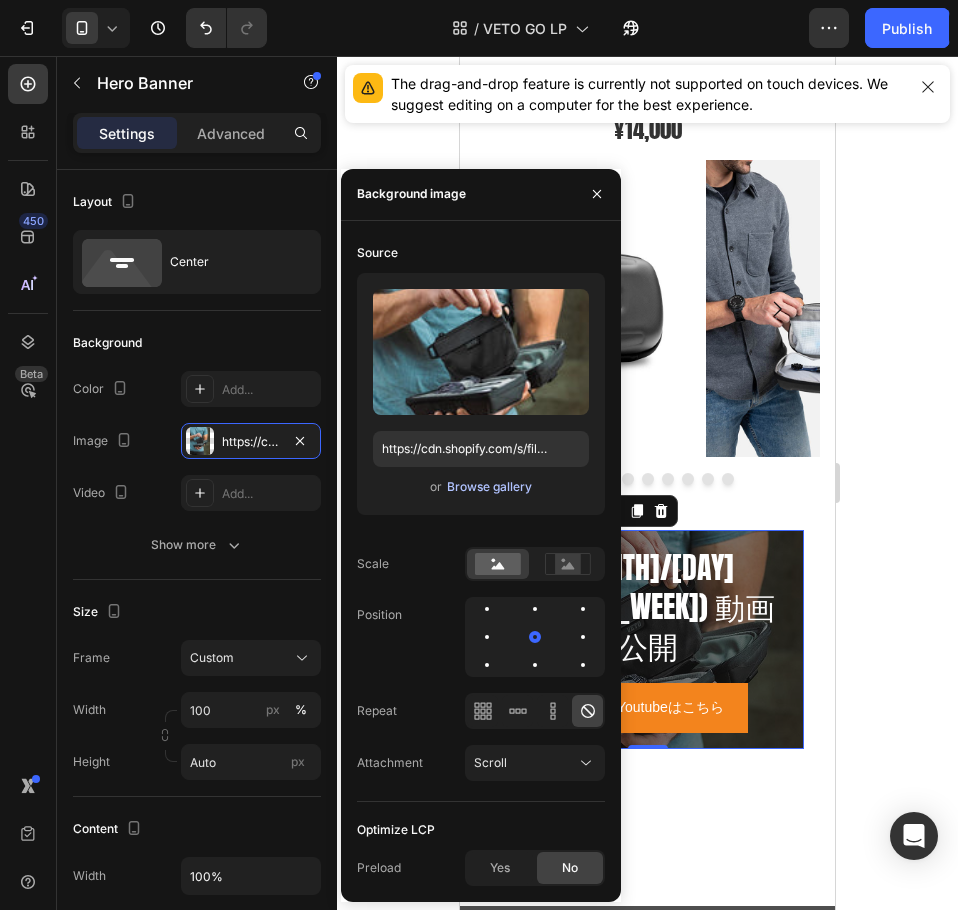 click on "Browse gallery" at bounding box center [489, 487] 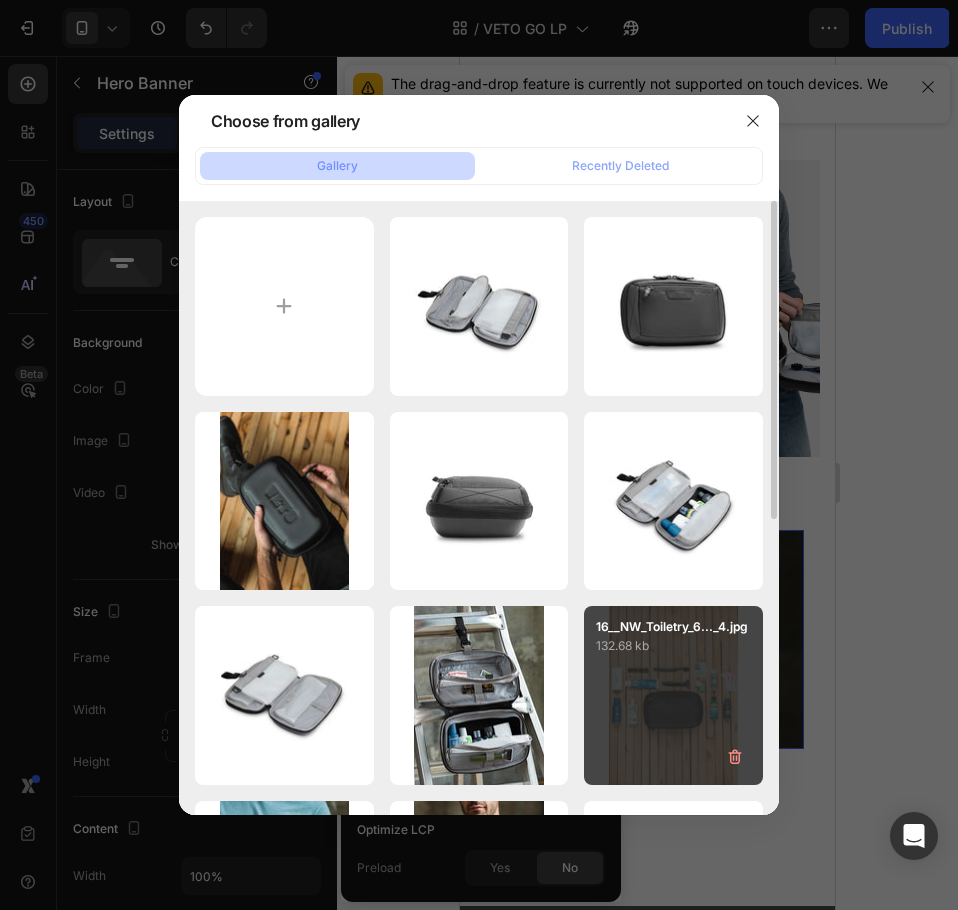 click on "16__NW_Toiletry_6..._4.jpg 132.68 kb" at bounding box center [673, 695] 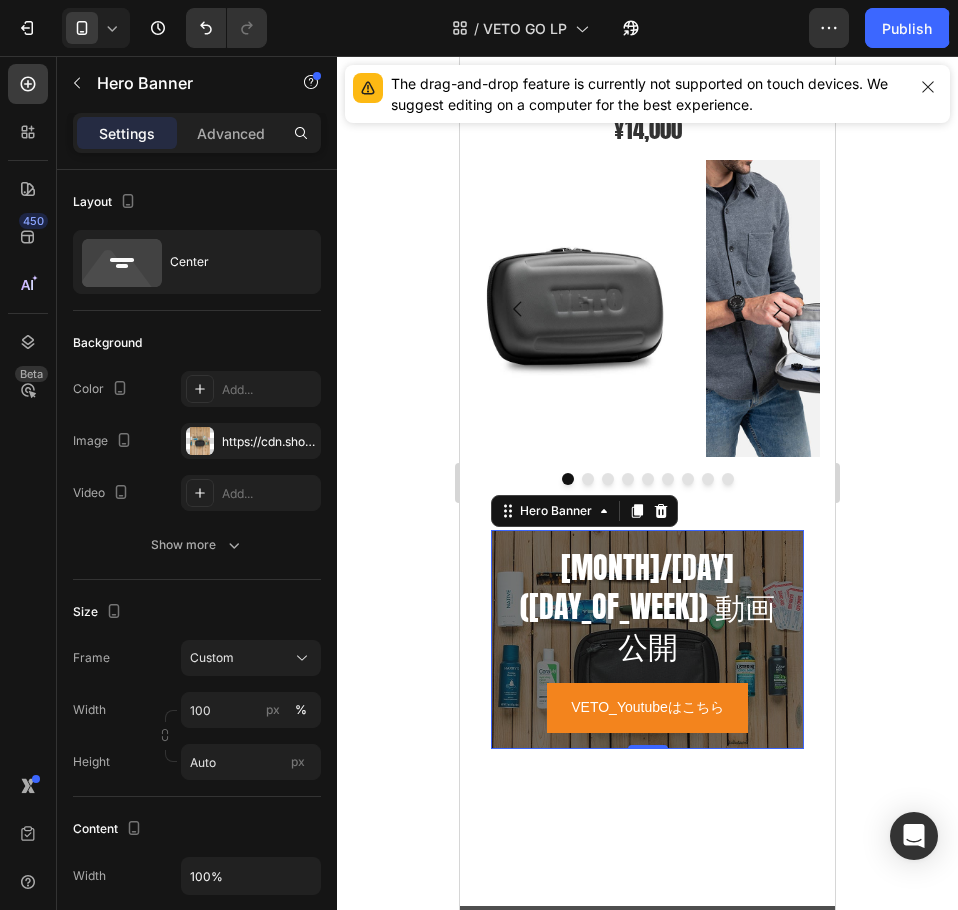 click 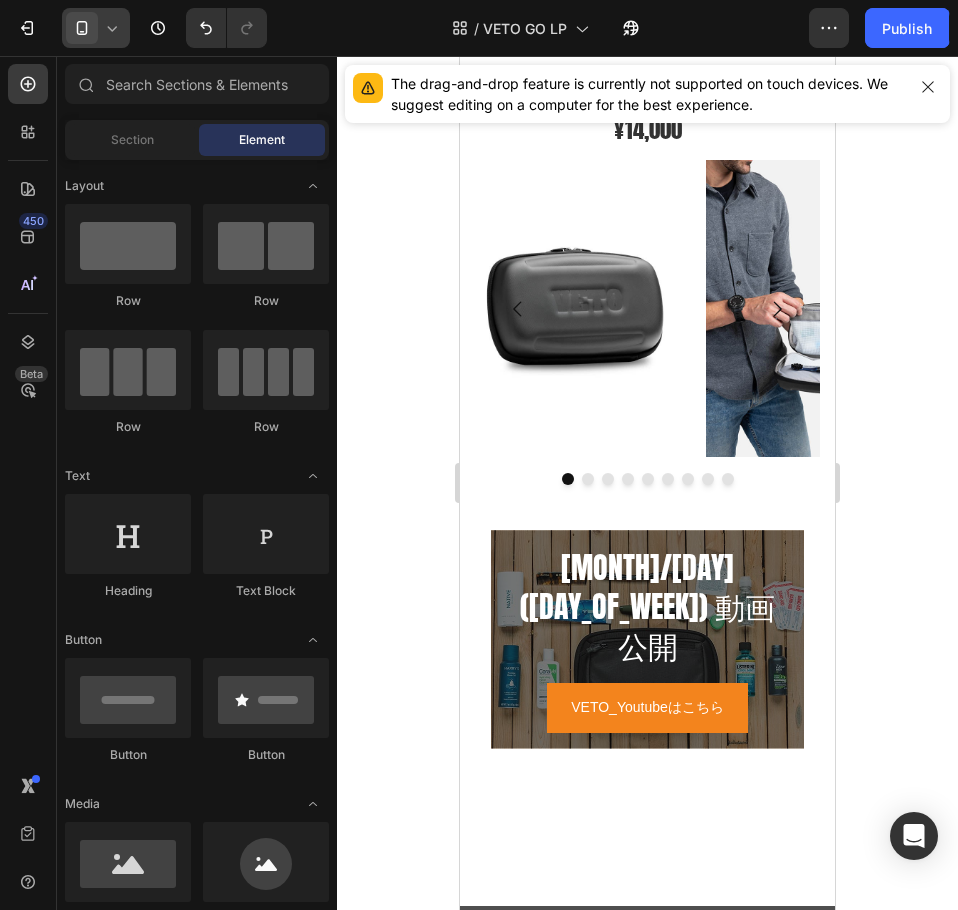 click 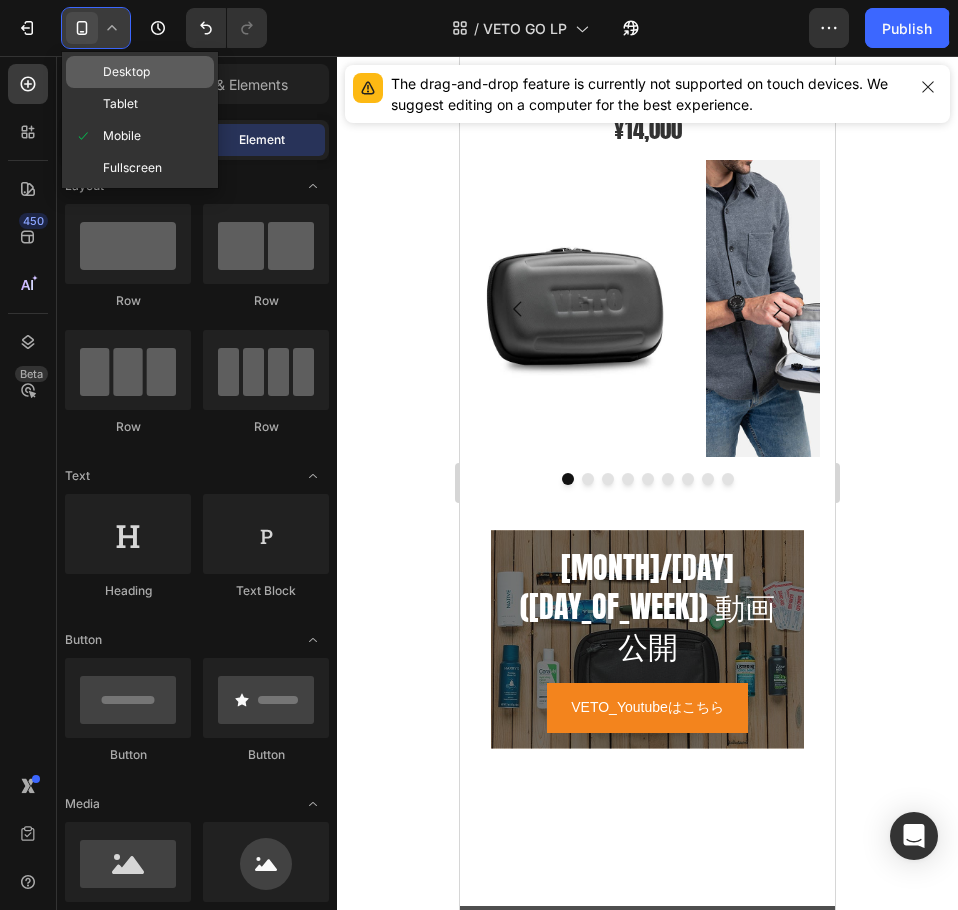 click on "Desktop" at bounding box center (126, 72) 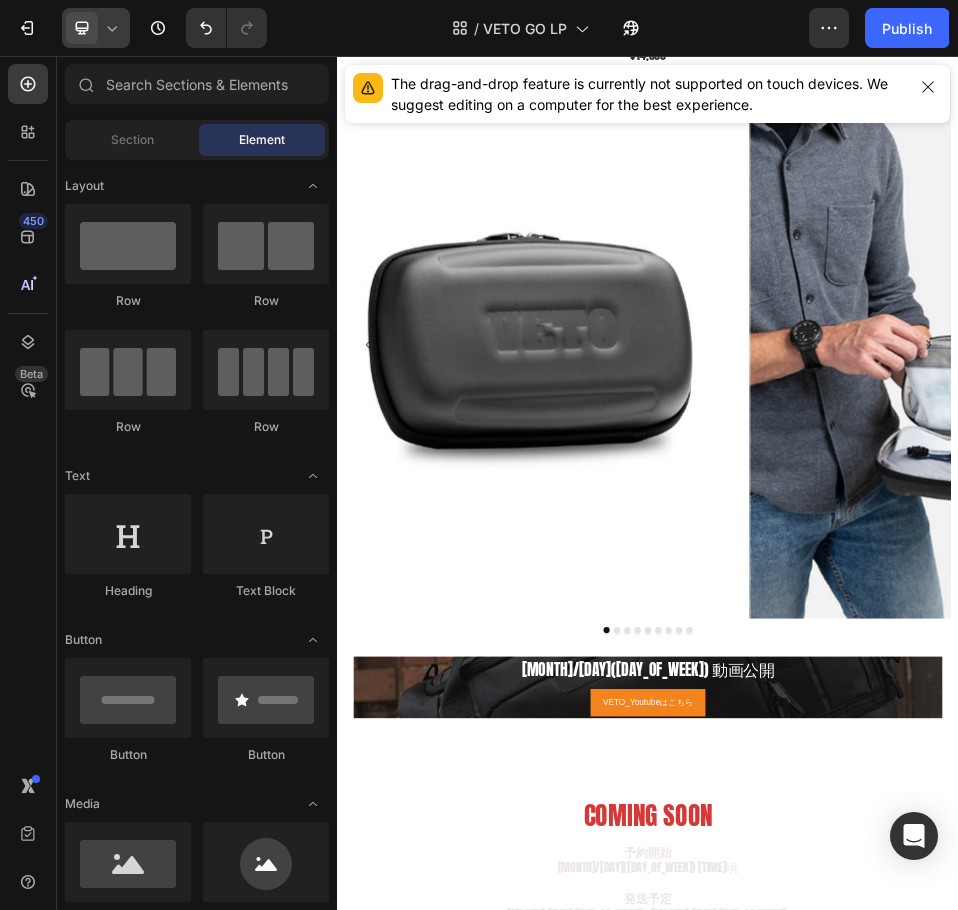 scroll, scrollTop: 9521, scrollLeft: 0, axis: vertical 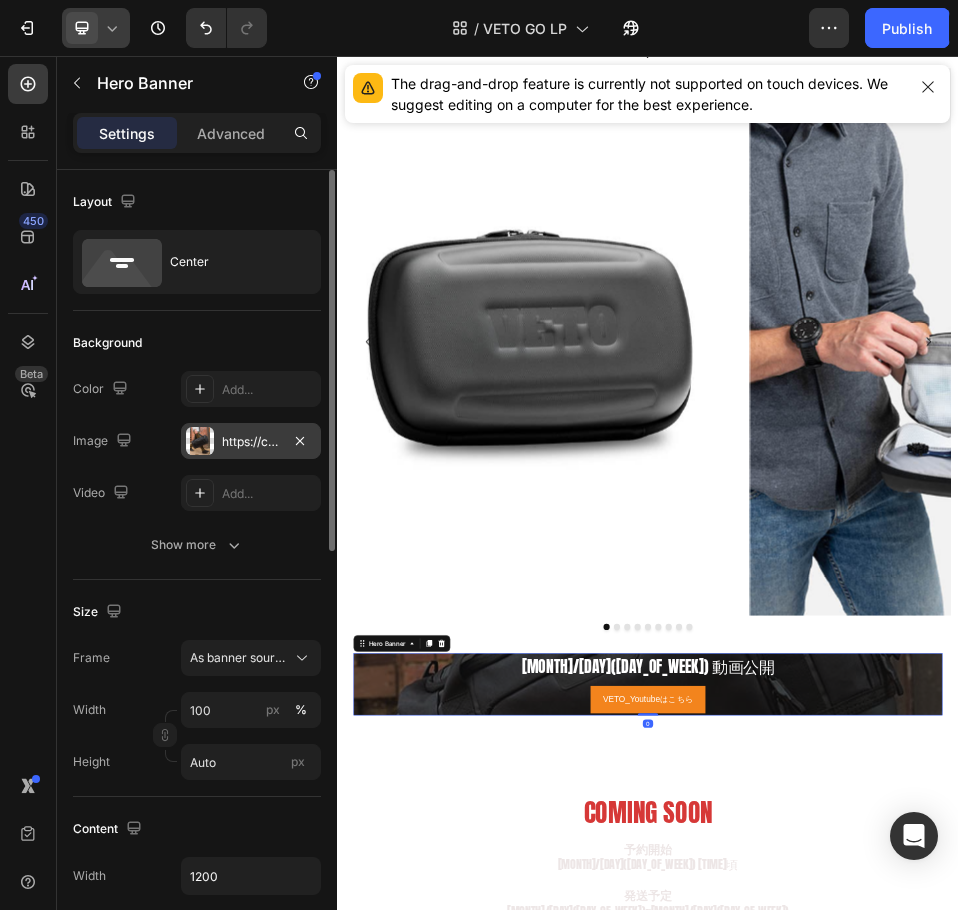 click on "https://cdn.shopify.com/s/files/1/0561/6556/4555/files/gempages_525490314757014773-26cfe015-0572-405c-a19c-43bac9e99803.jpg" at bounding box center (251, 442) 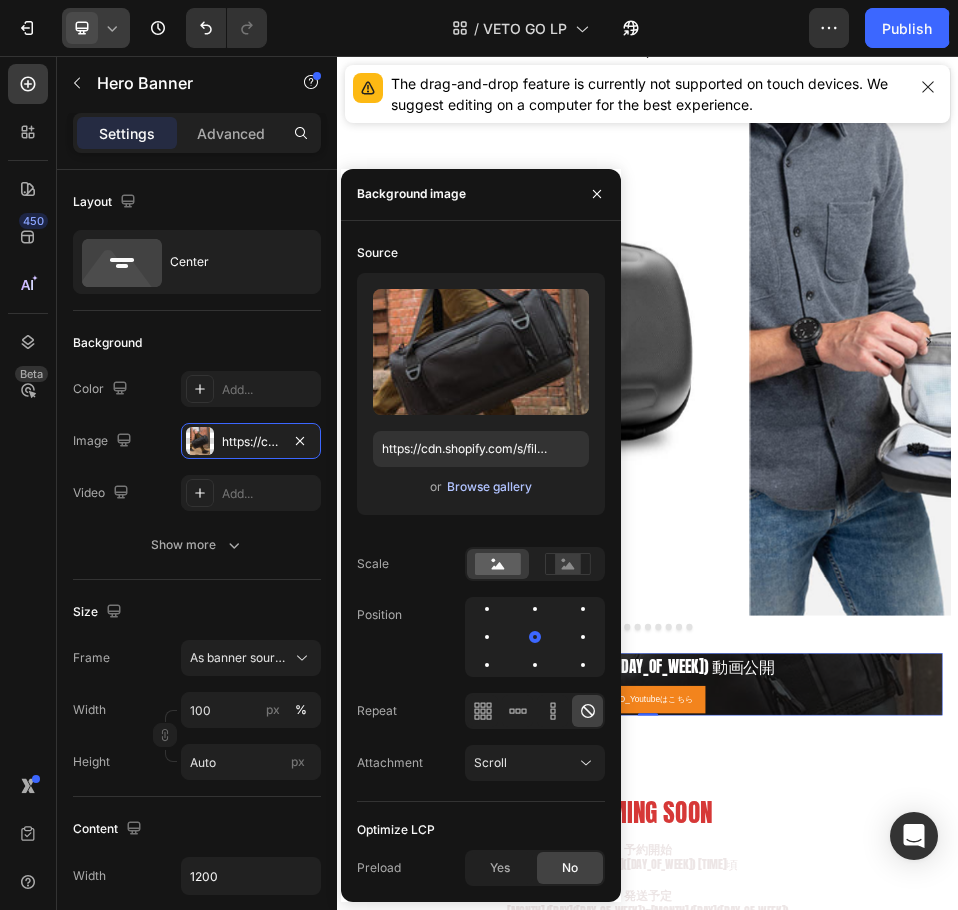 click on "Browse gallery" at bounding box center (489, 487) 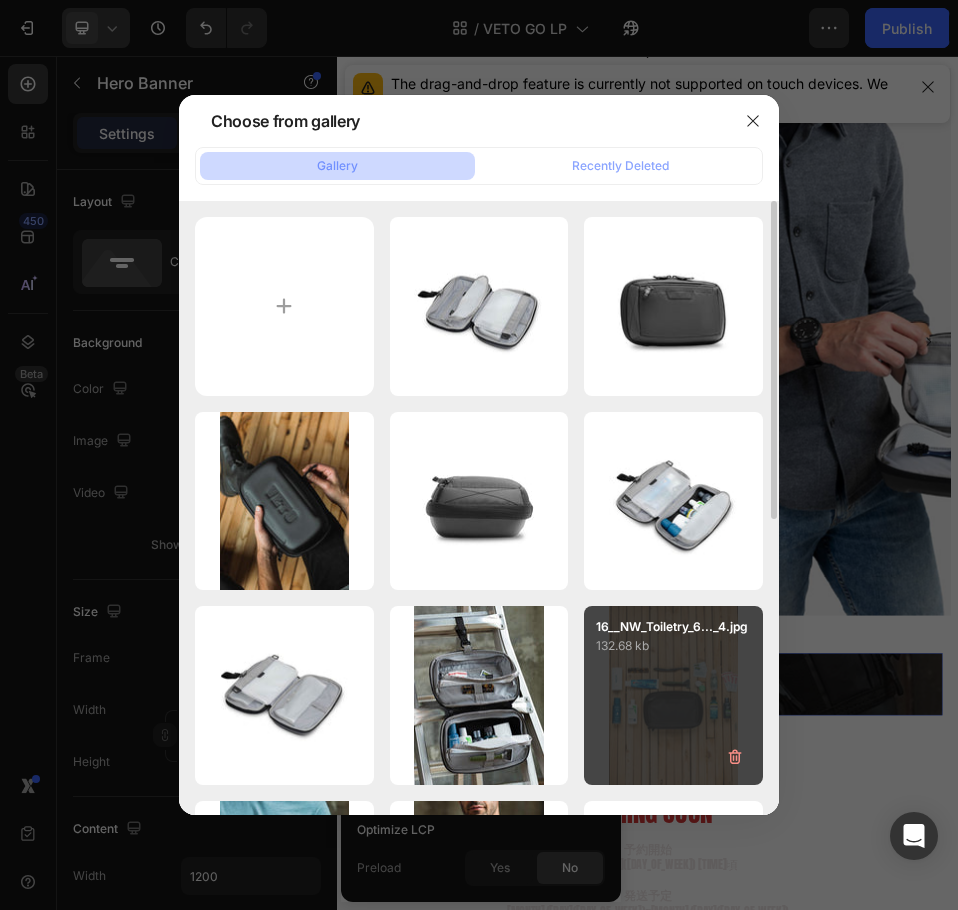 click on "132.68 kb" at bounding box center [673, 646] 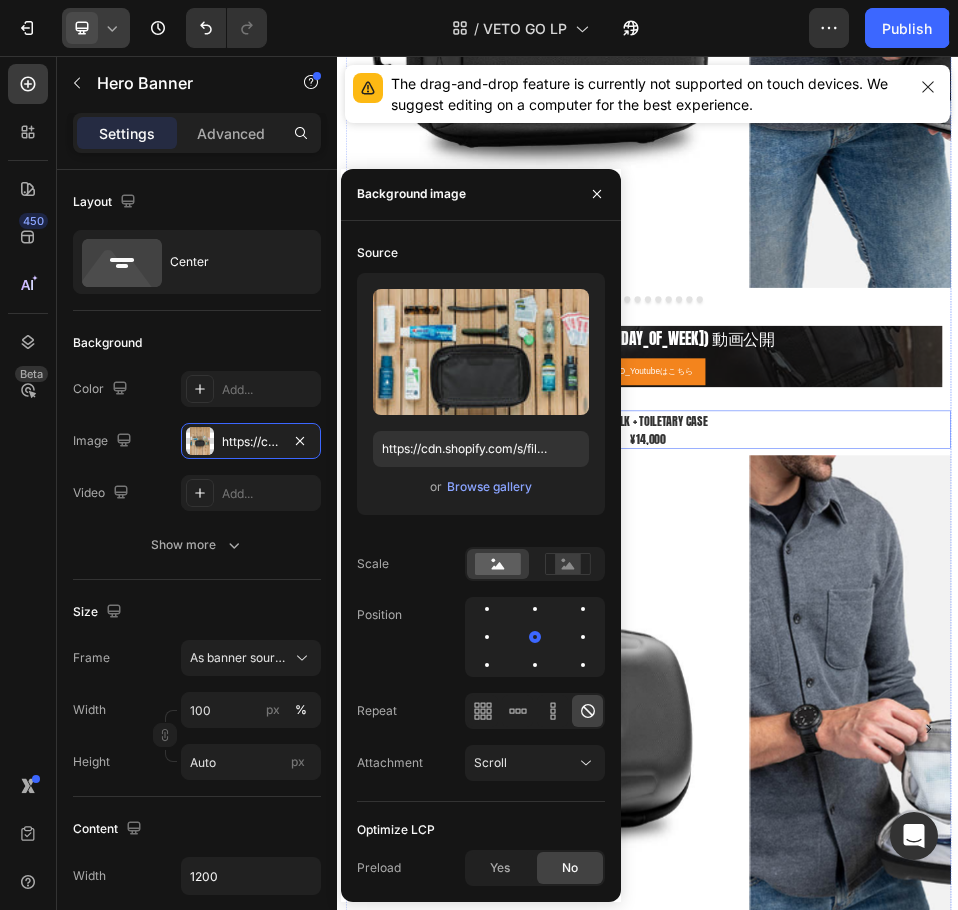 scroll, scrollTop: 8772, scrollLeft: 0, axis: vertical 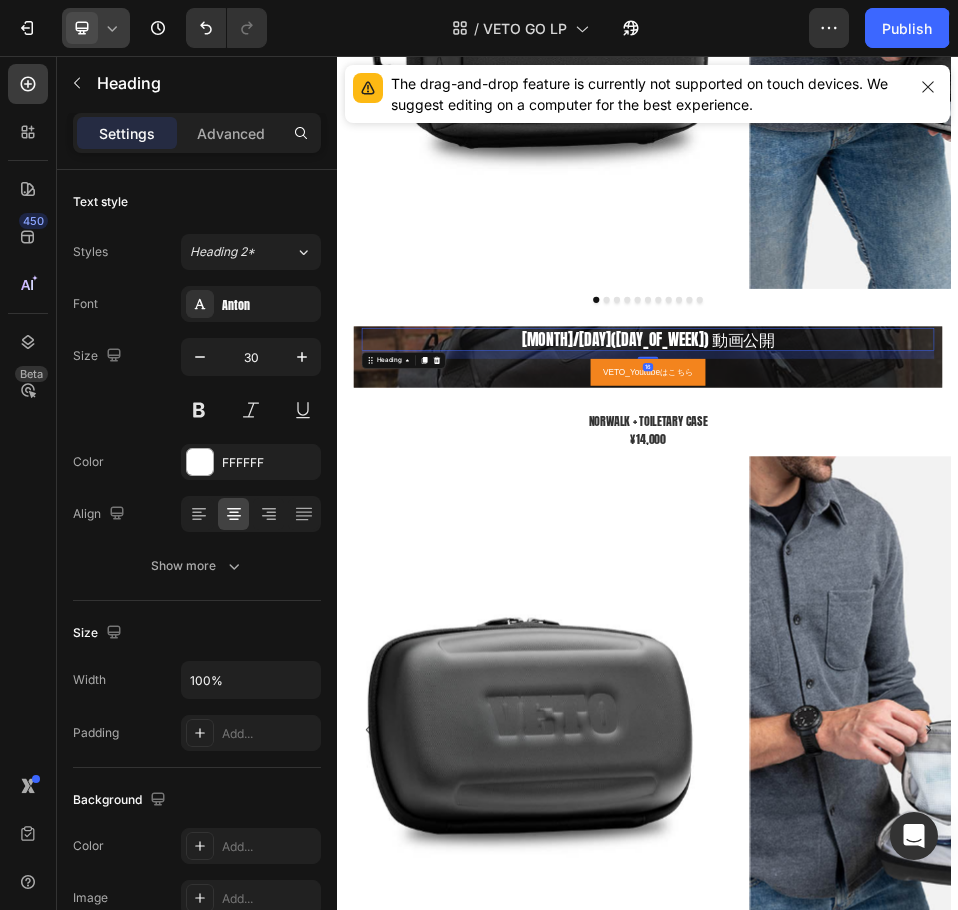 click on "16" at bounding box center [937, 633] 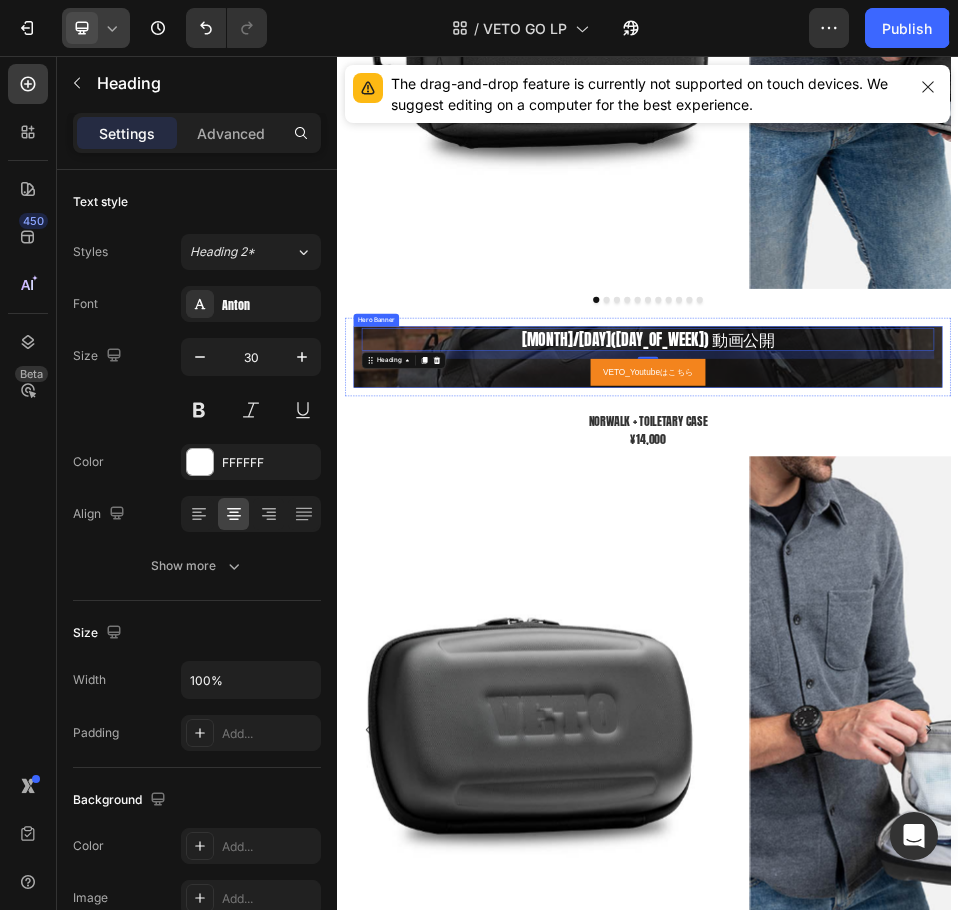 click on "[MONTH]/[DAY]([DAY_OF_WEEK]) 動画公開 Heading 16 VETO_Youtubeはこちら Button" at bounding box center [937, 638] 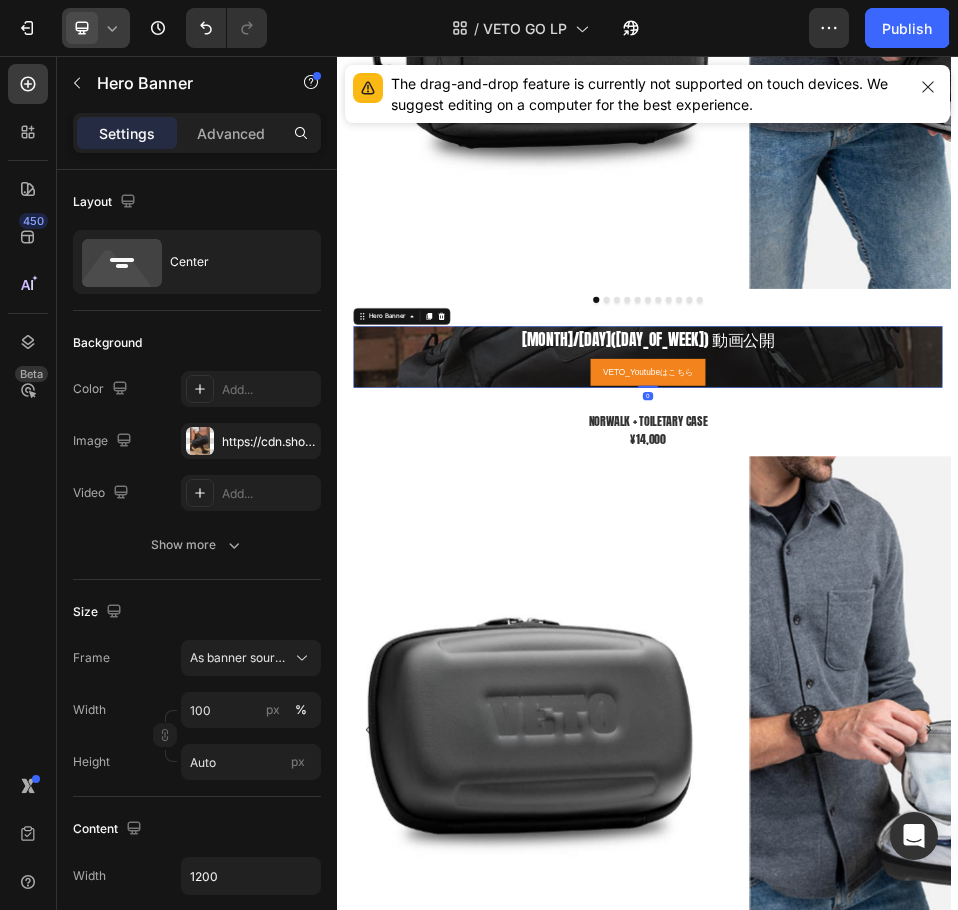 click on "[MONTH]/[DAY]([DAY_OF_WEEK]) 動画公開 Heading VETO_Youtubeはこちら Button" at bounding box center (937, 638) 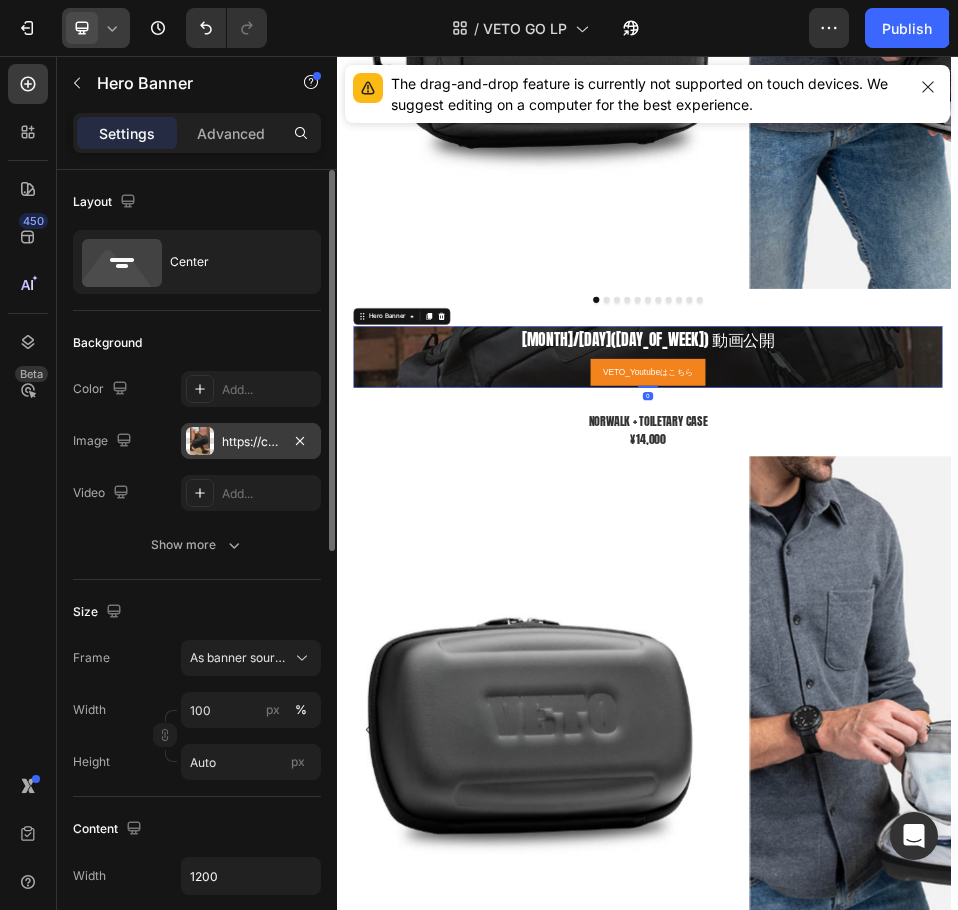 click on "https://cdn.shopify.com/s/files/1/0561/6556/4555/files/gempages_525490314757014773-26cfe015-0572-405c-a19c-43bac9e99803.jpg" at bounding box center [251, 442] 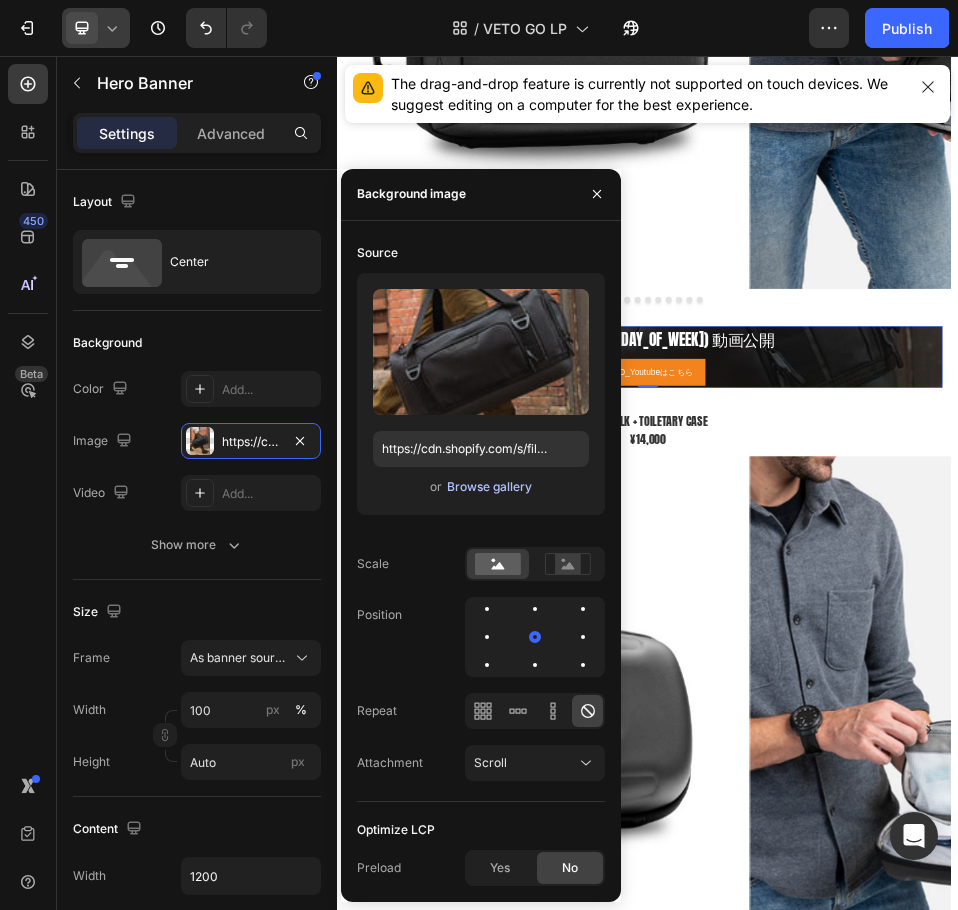 click on "Browse gallery" at bounding box center (489, 487) 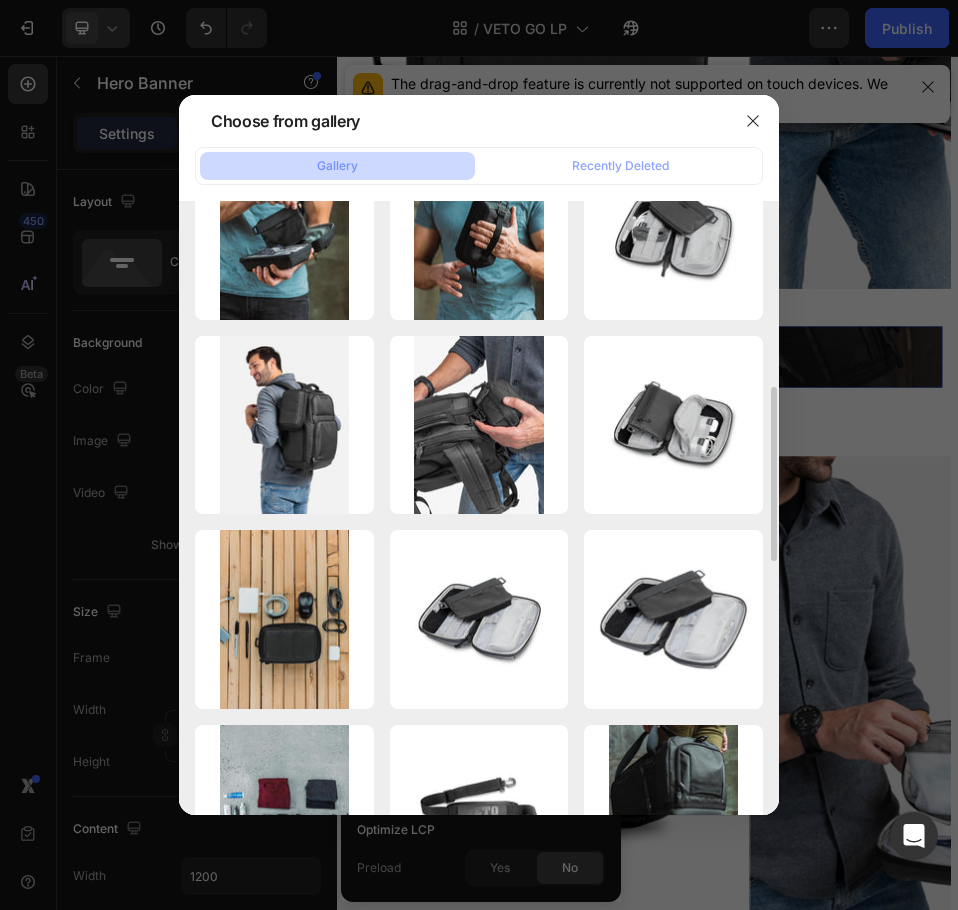 scroll, scrollTop: 661, scrollLeft: 0, axis: vertical 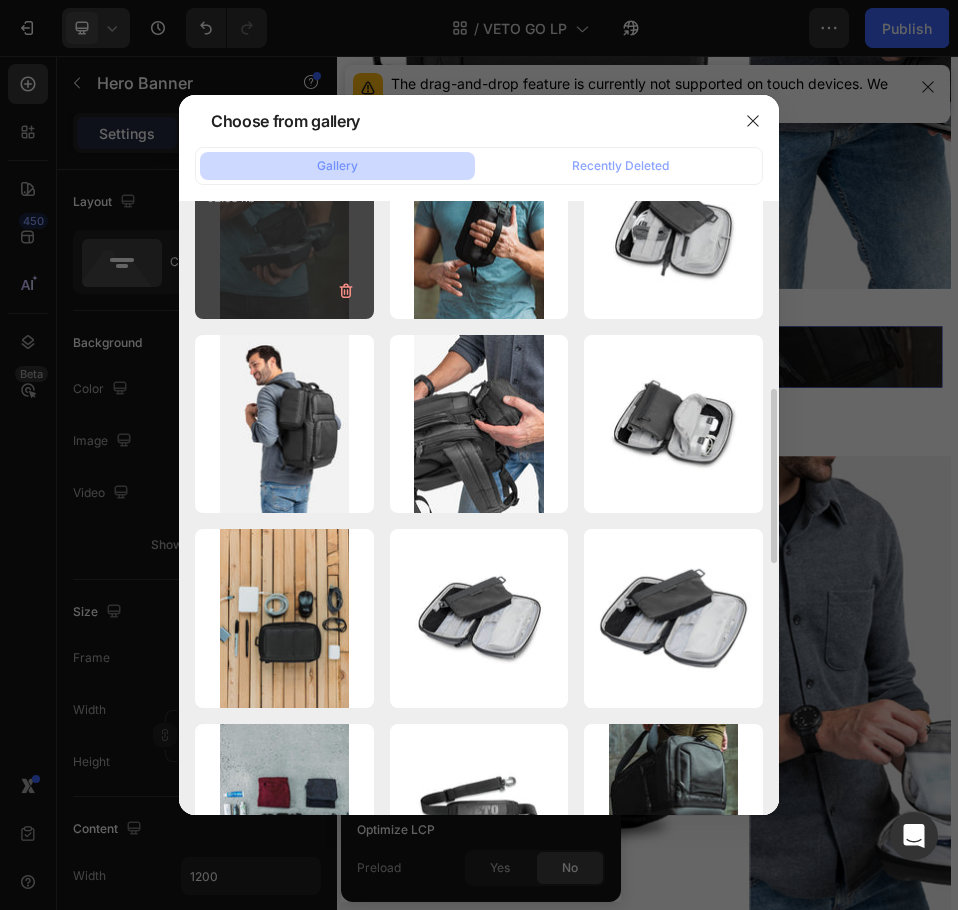 click on "10__NW_TechCase_6..._1.jpg 92.88 kb" at bounding box center [284, 229] 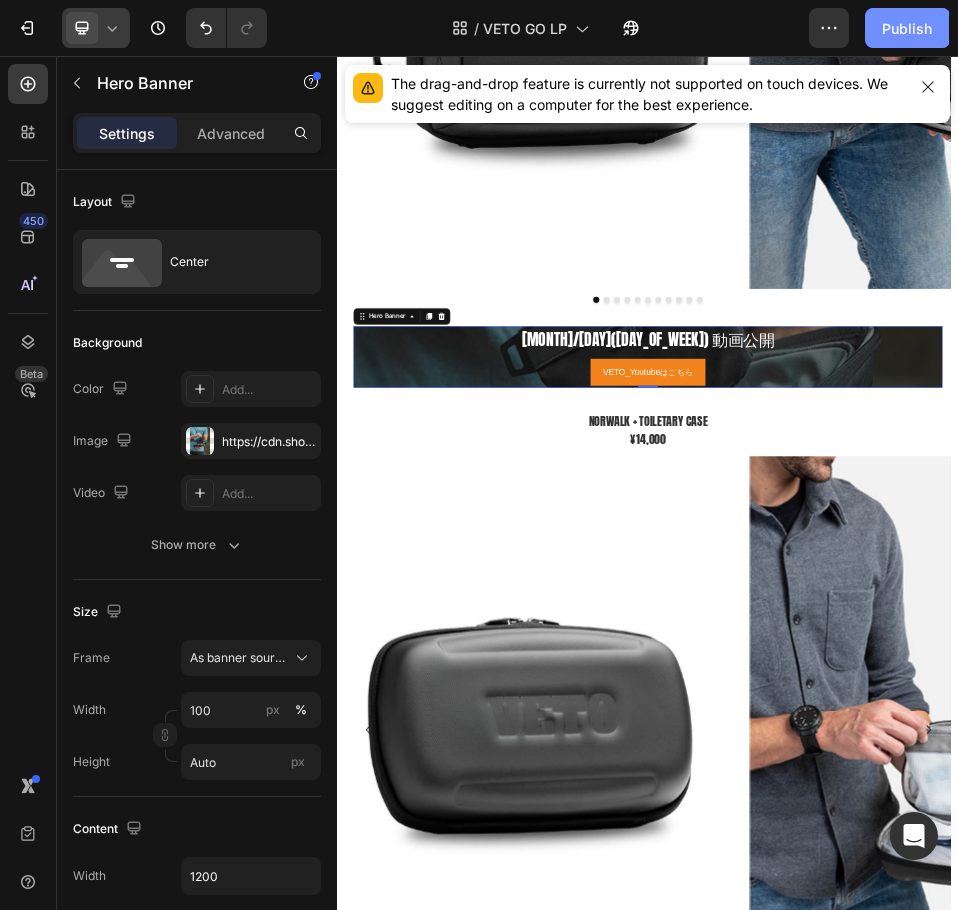 click on "Publish" 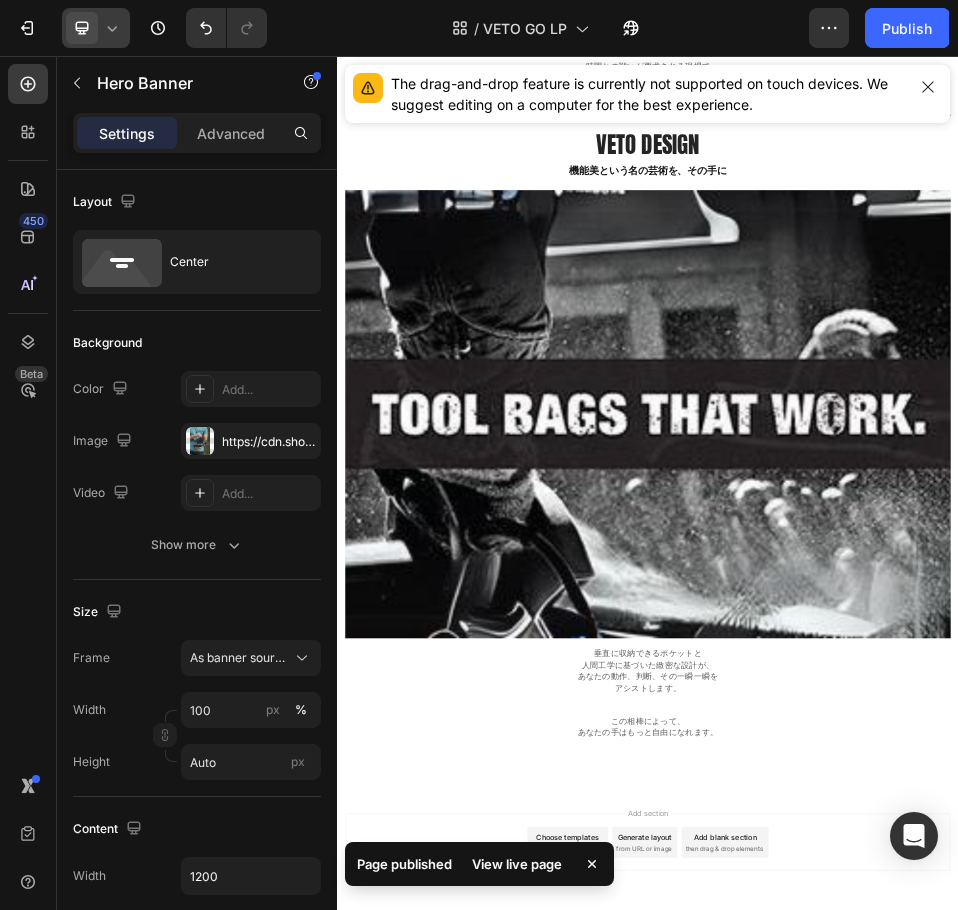 scroll, scrollTop: 14811, scrollLeft: 0, axis: vertical 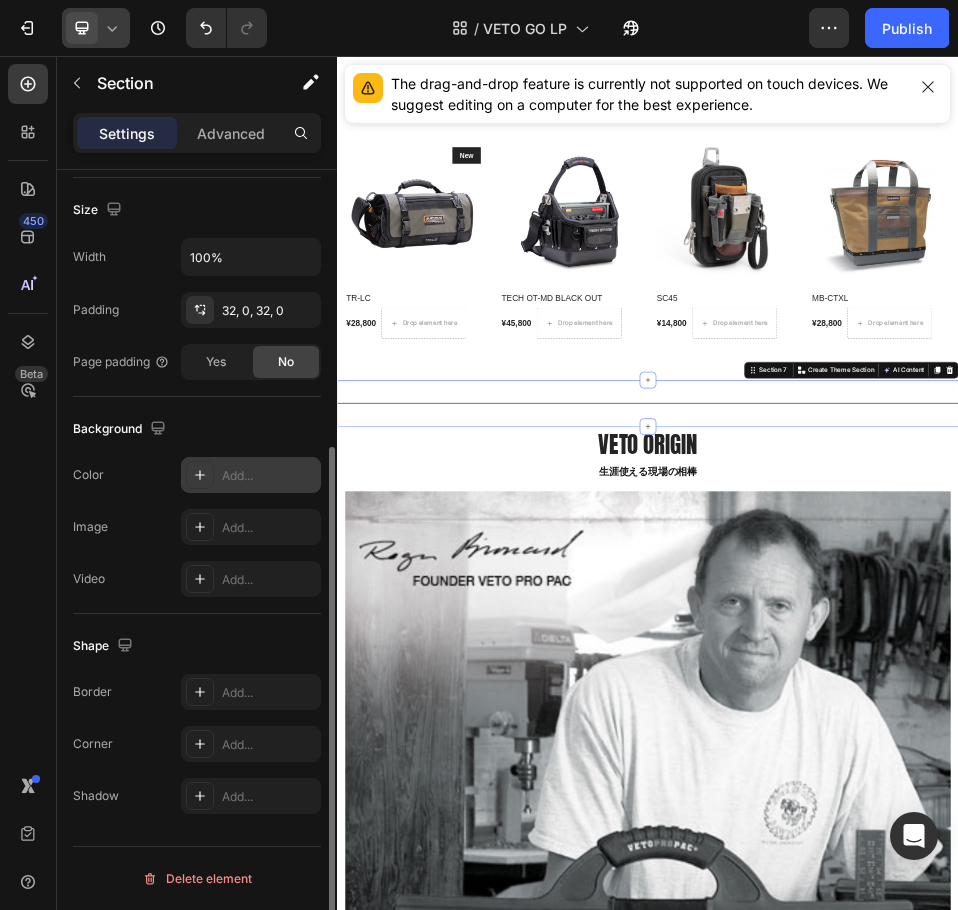 click on "Add..." at bounding box center (269, 476) 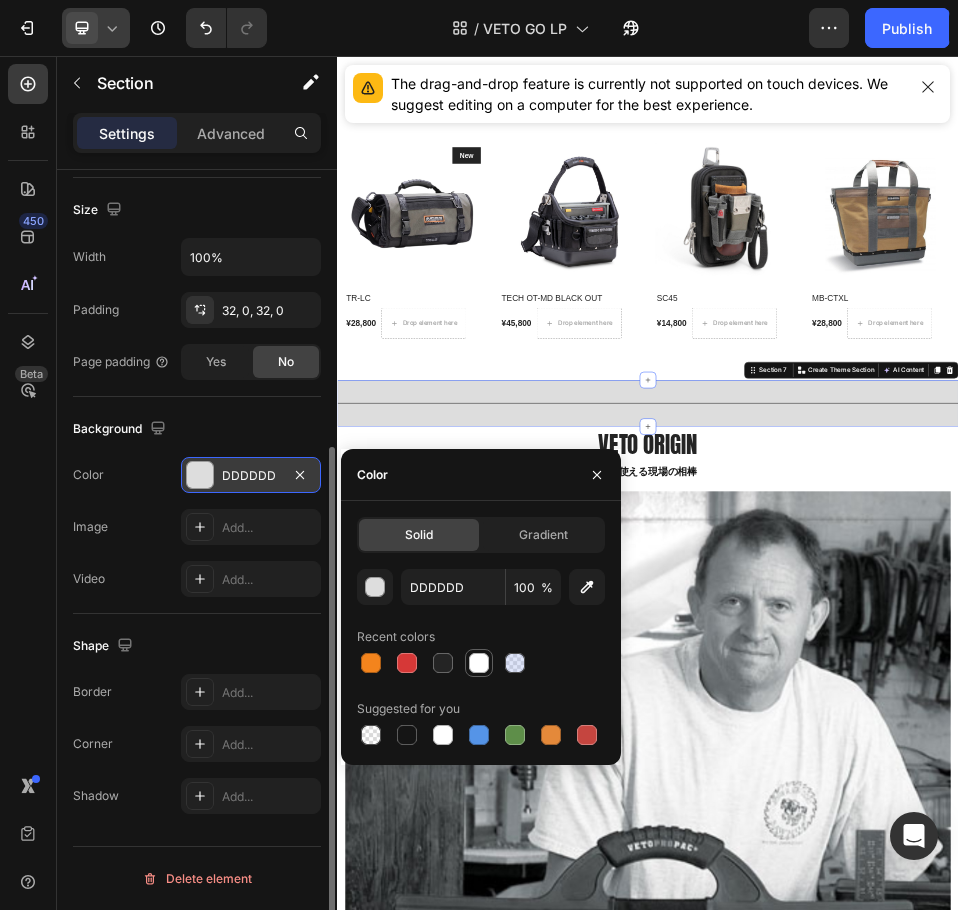 click at bounding box center (479, 663) 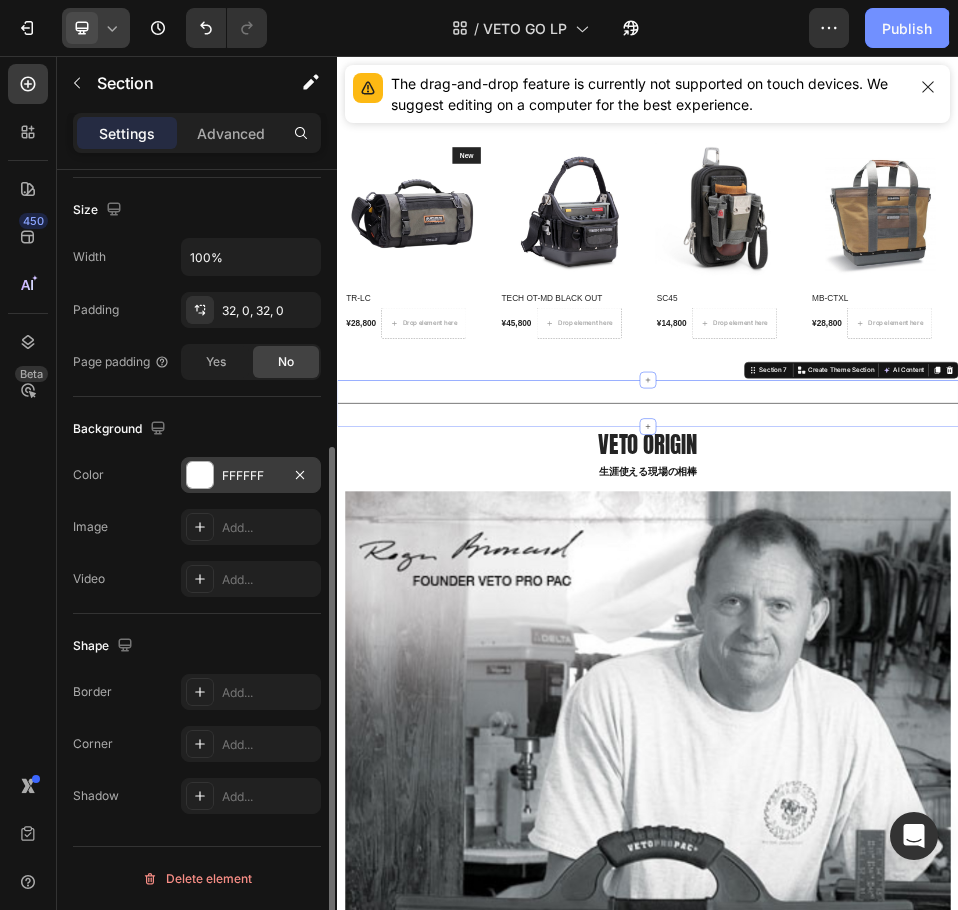 click on "Publish" 